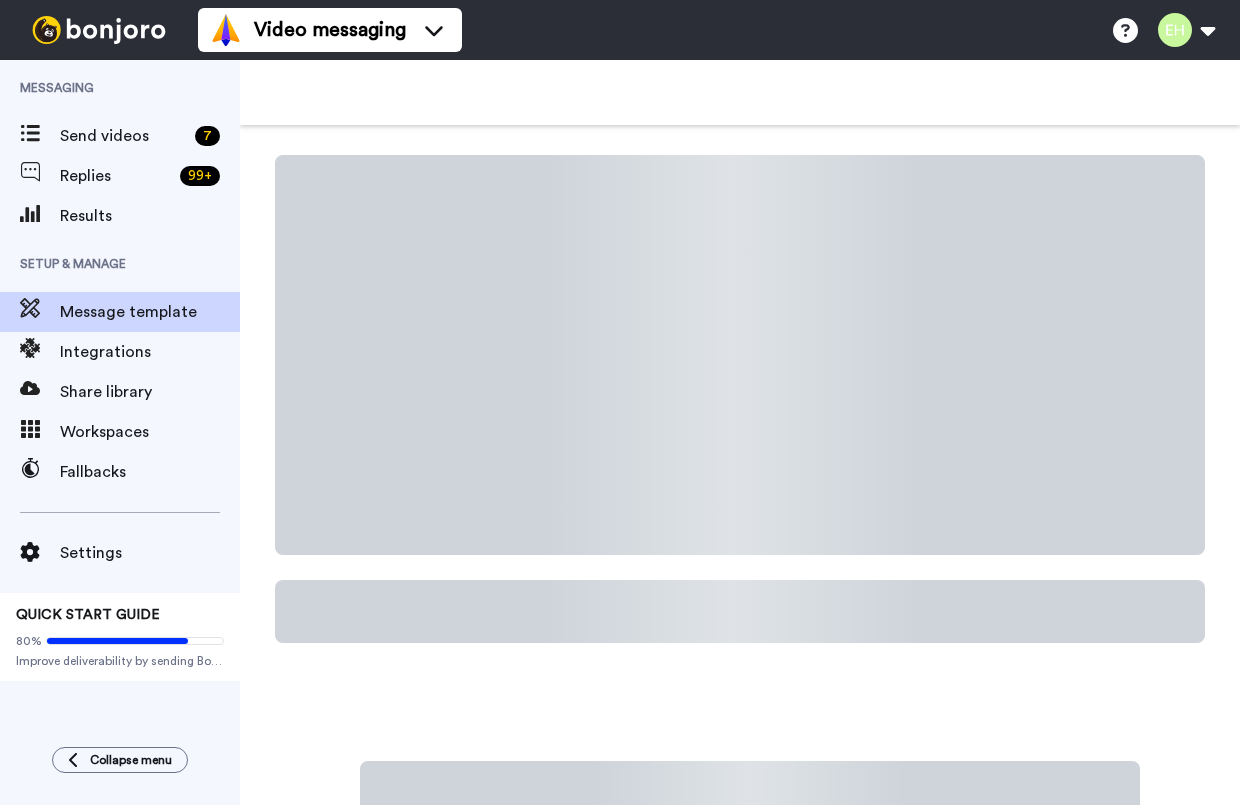 scroll, scrollTop: 0, scrollLeft: 0, axis: both 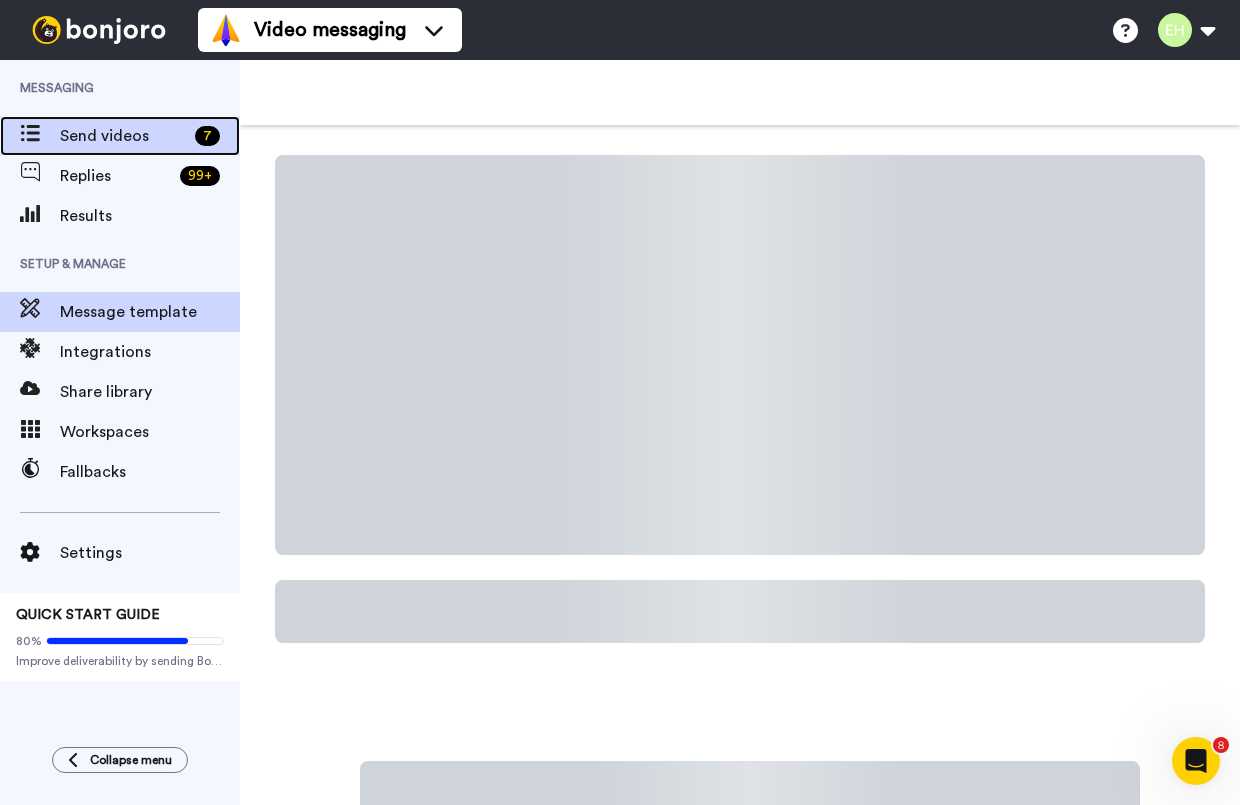 click on "Send videos" at bounding box center [123, 136] 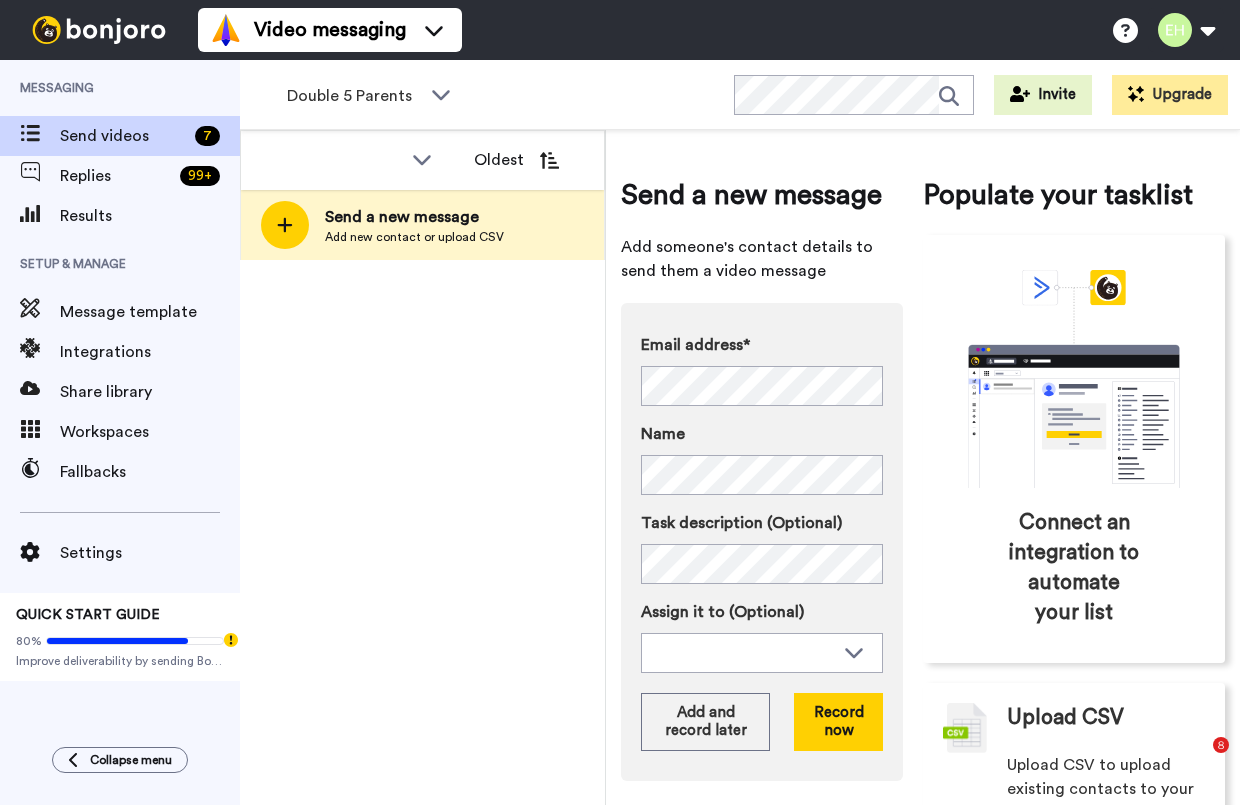 scroll, scrollTop: 0, scrollLeft: 0, axis: both 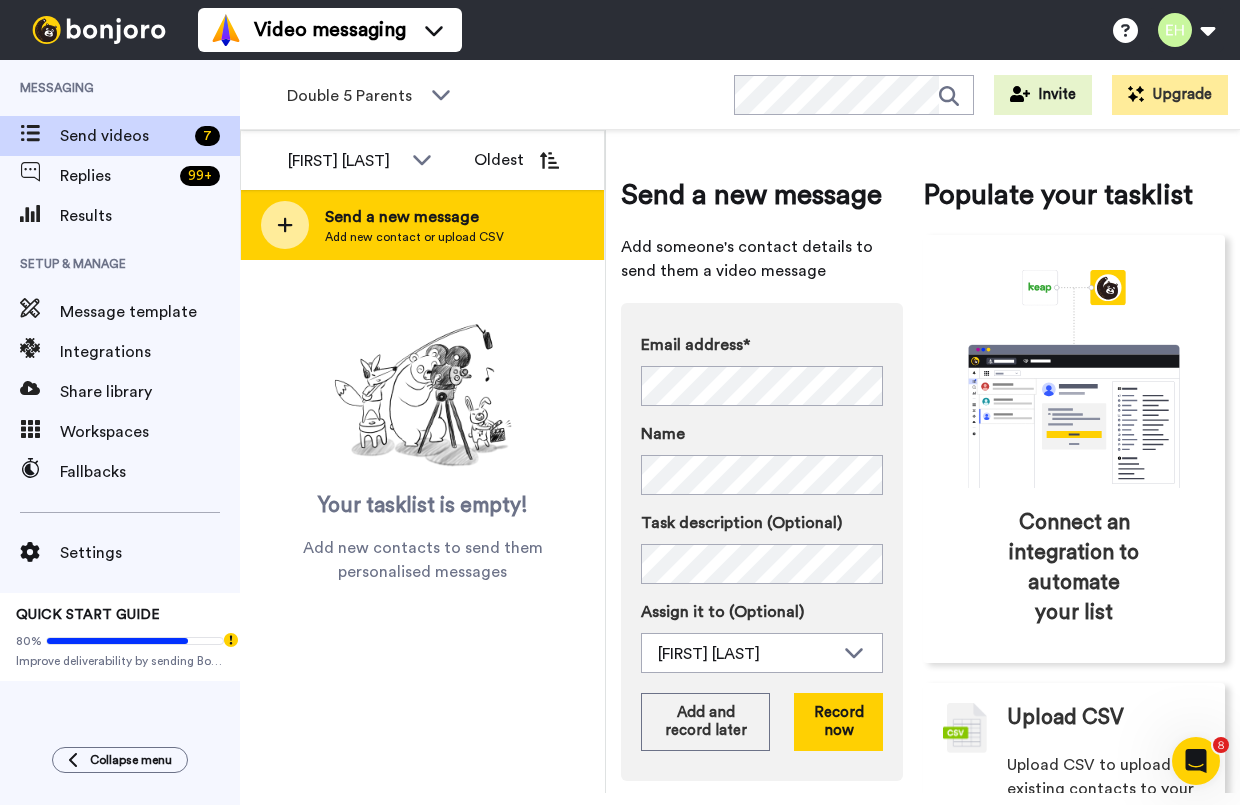 click on "Send a new message" at bounding box center [414, 217] 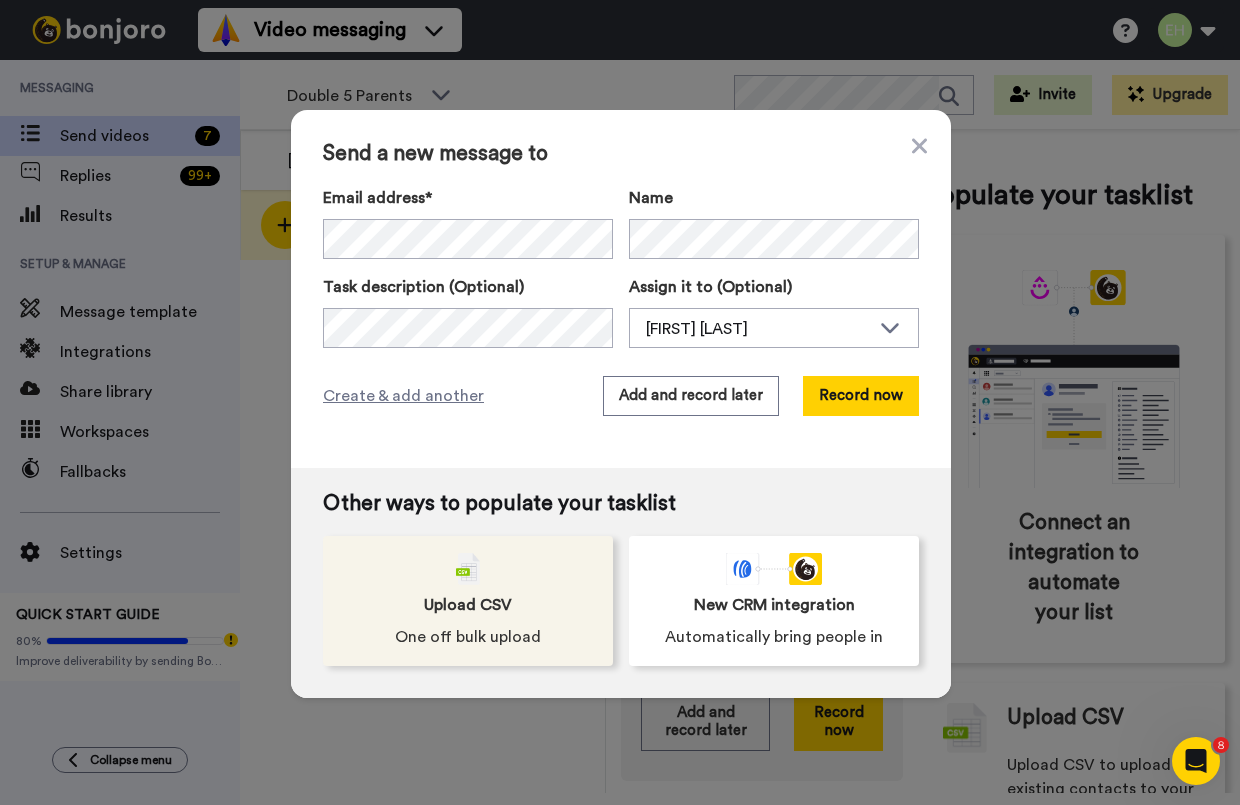 click on "Upload CSV One off bulk upload" at bounding box center [468, 601] 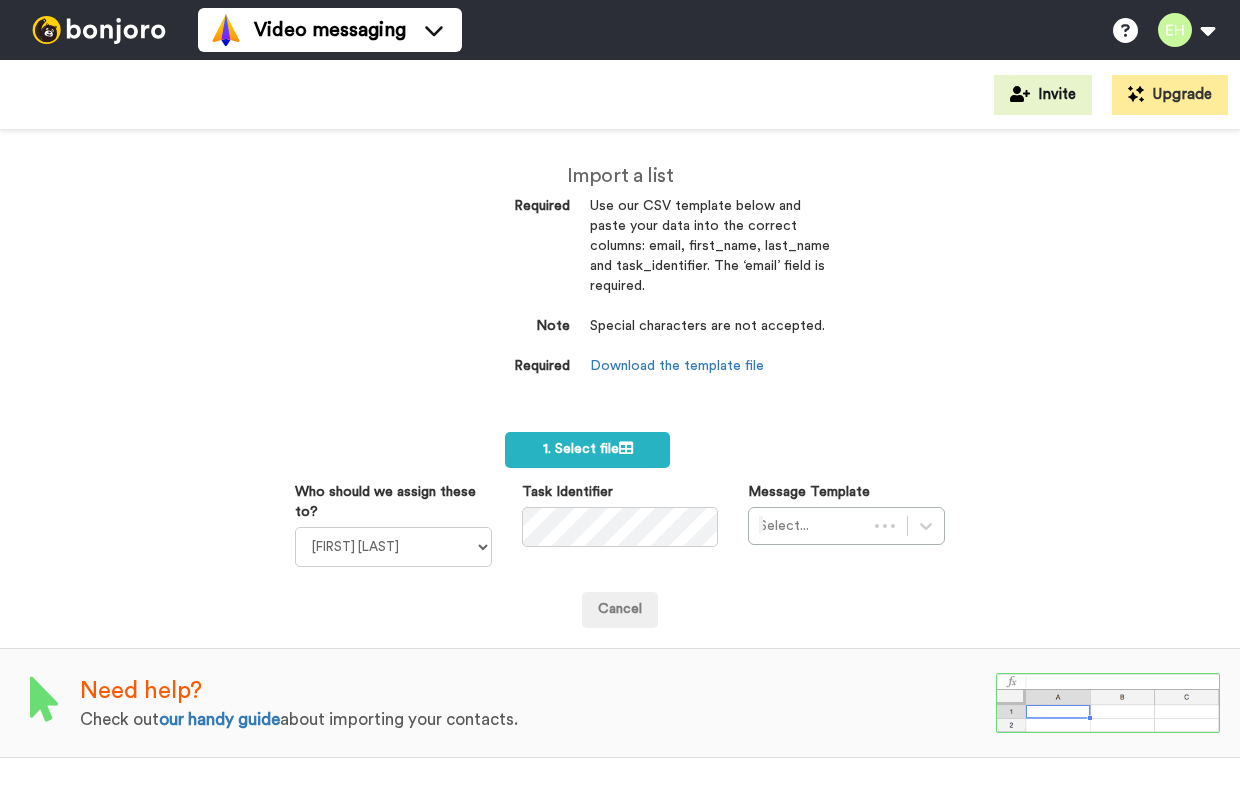 scroll, scrollTop: 0, scrollLeft: 0, axis: both 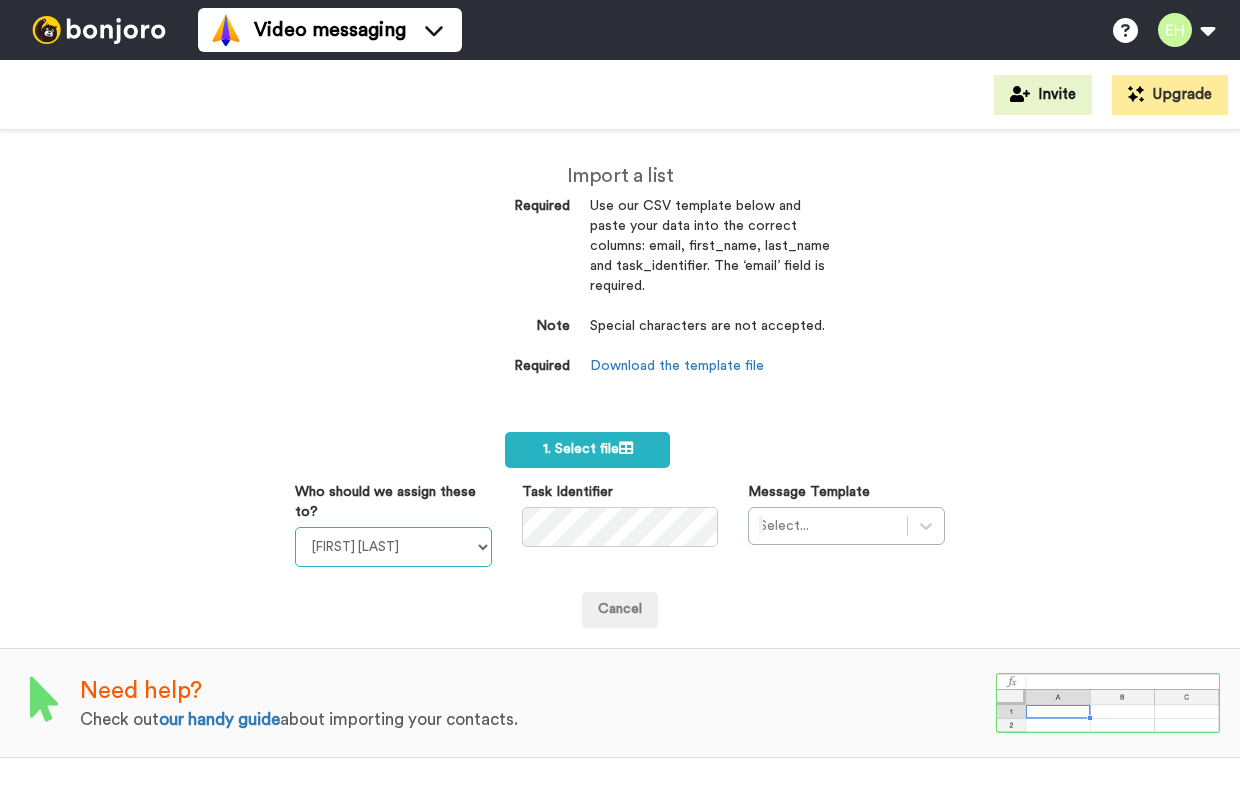 click on "Corinne Platt Josiah Platt Phyllis Campbell Erec Hillis" at bounding box center (393, 547) 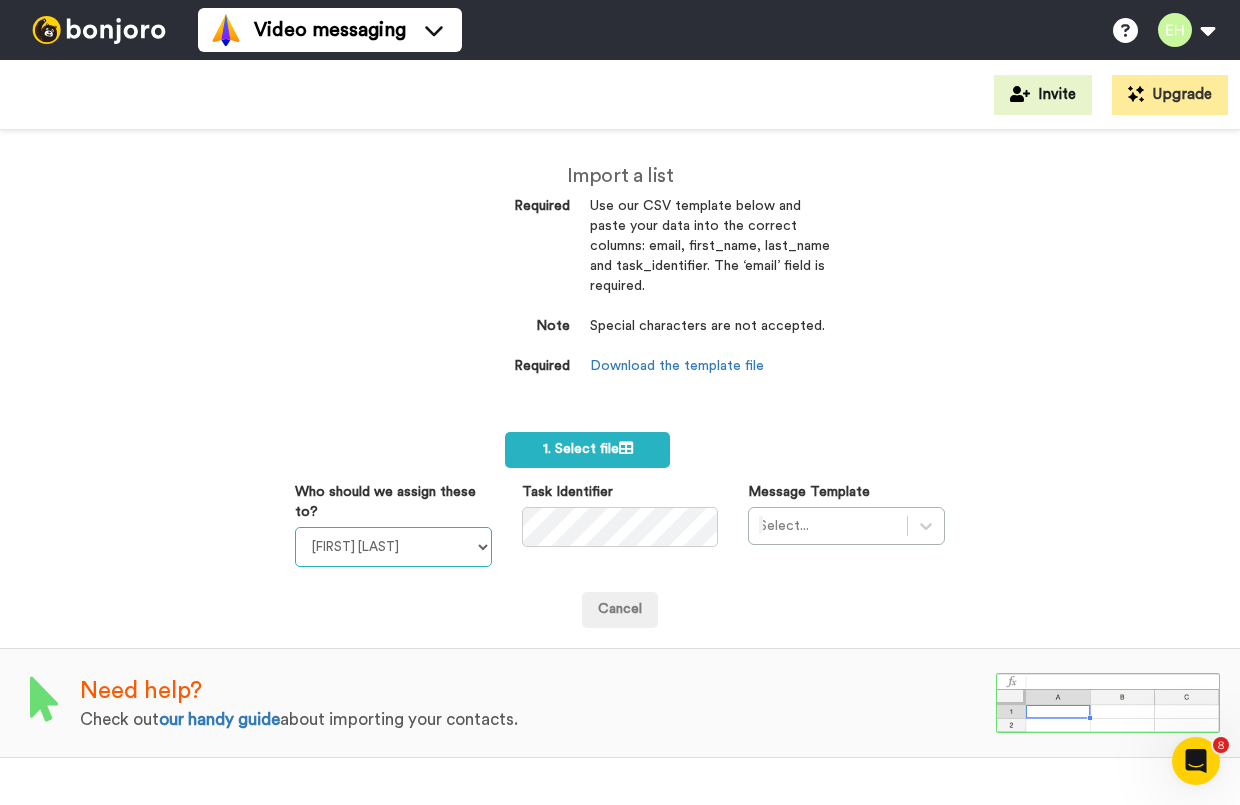 scroll, scrollTop: 0, scrollLeft: 0, axis: both 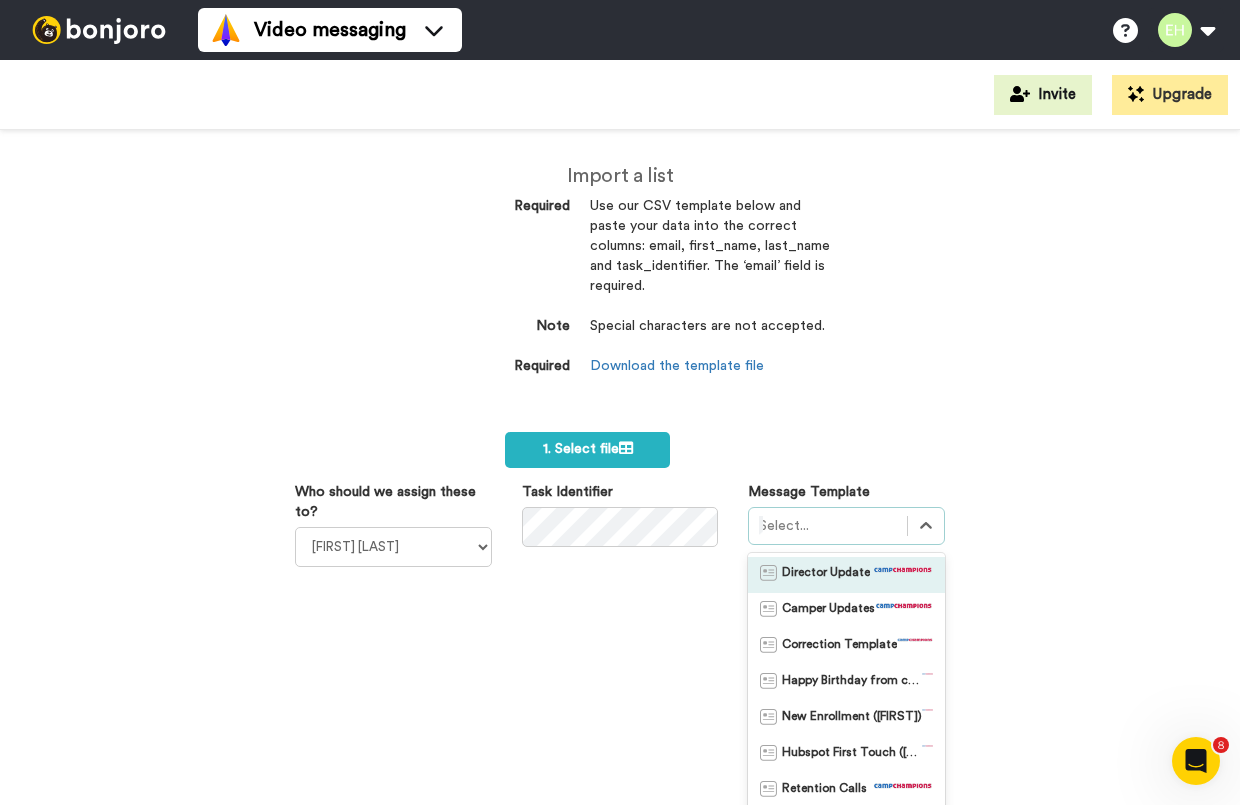 click on "option Director Update focused, 1 of 8. 8 results available. Use Up and Down to choose options, press Enter to select the currently focused option, press Escape to exit the menu, press Tab to select the option and exit the menu. Select... Director Update Camper Updates Correction Template Happy Birthday from camp! New Enrollment (Phyllis) Hubspot First Touch (Phyllis) Retention Calls Example from Grant" at bounding box center (846, 678) 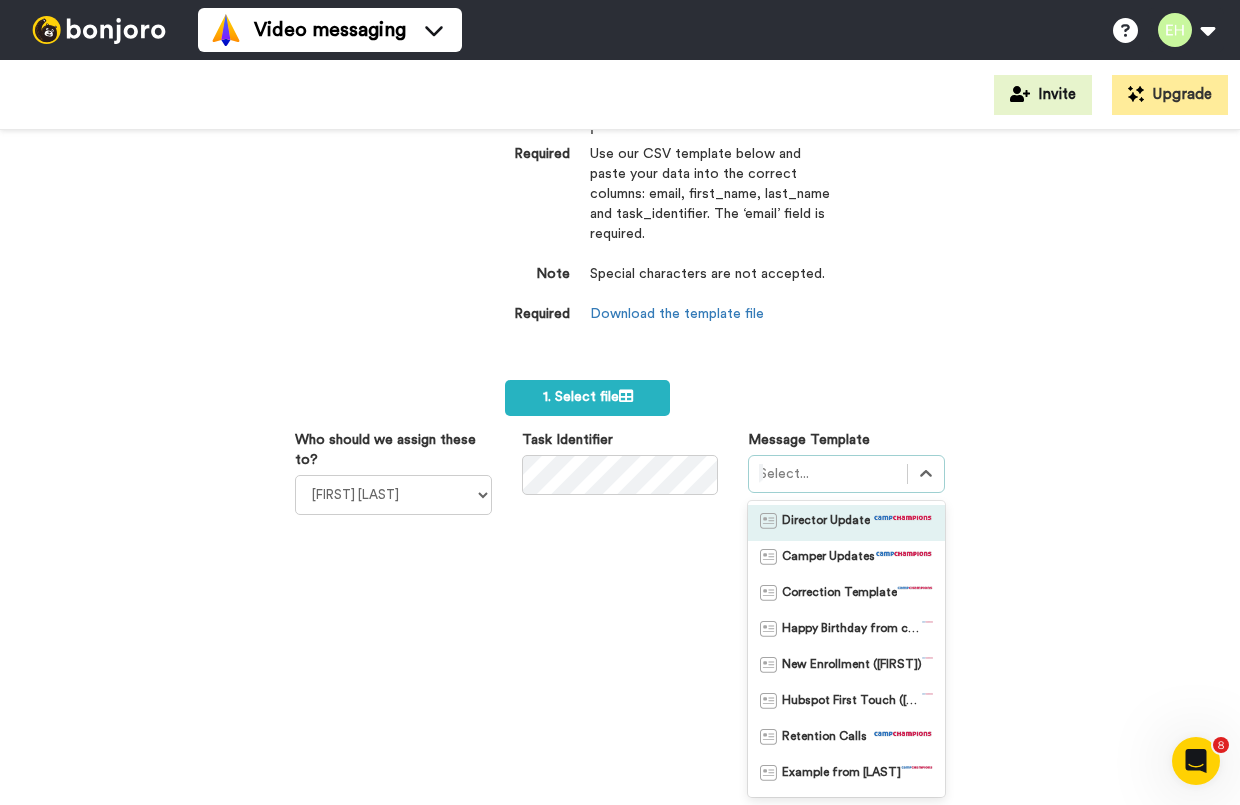 click on "Director Update" at bounding box center [846, 523] 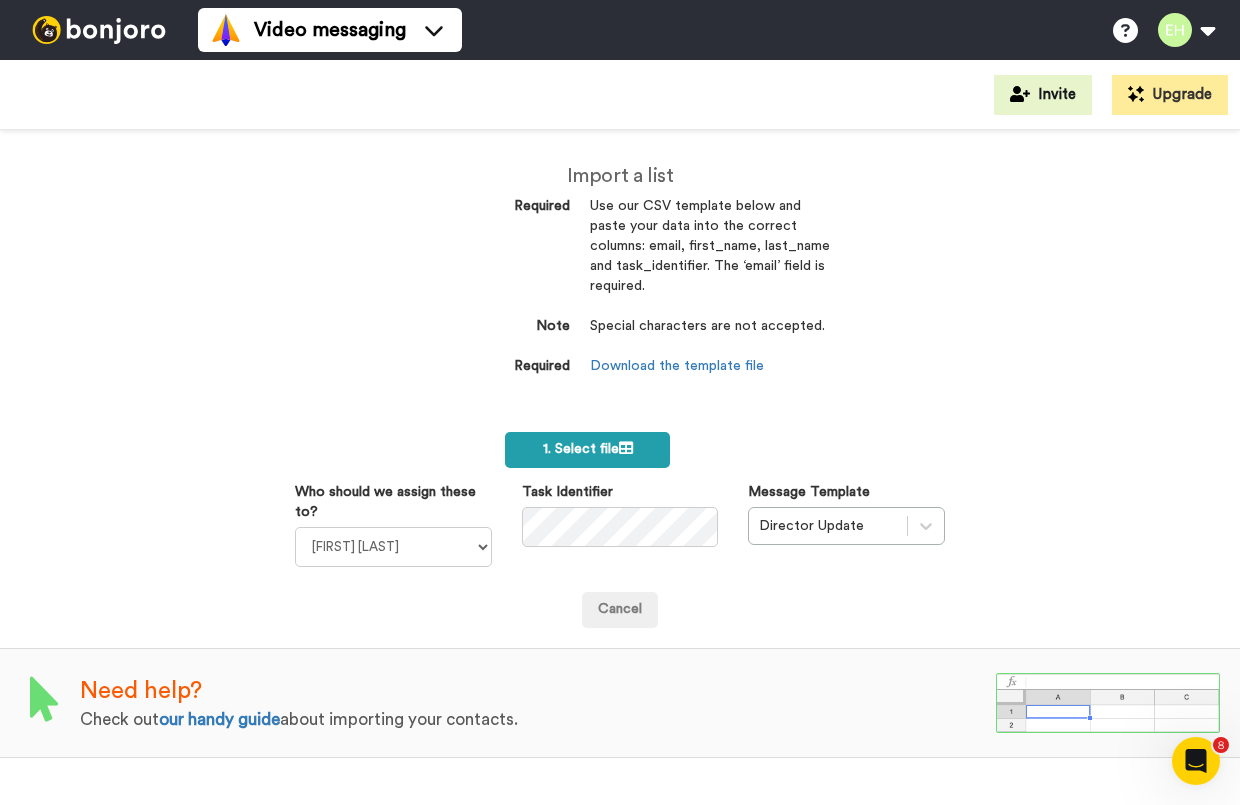 click on "1. Select file" at bounding box center [588, 449] 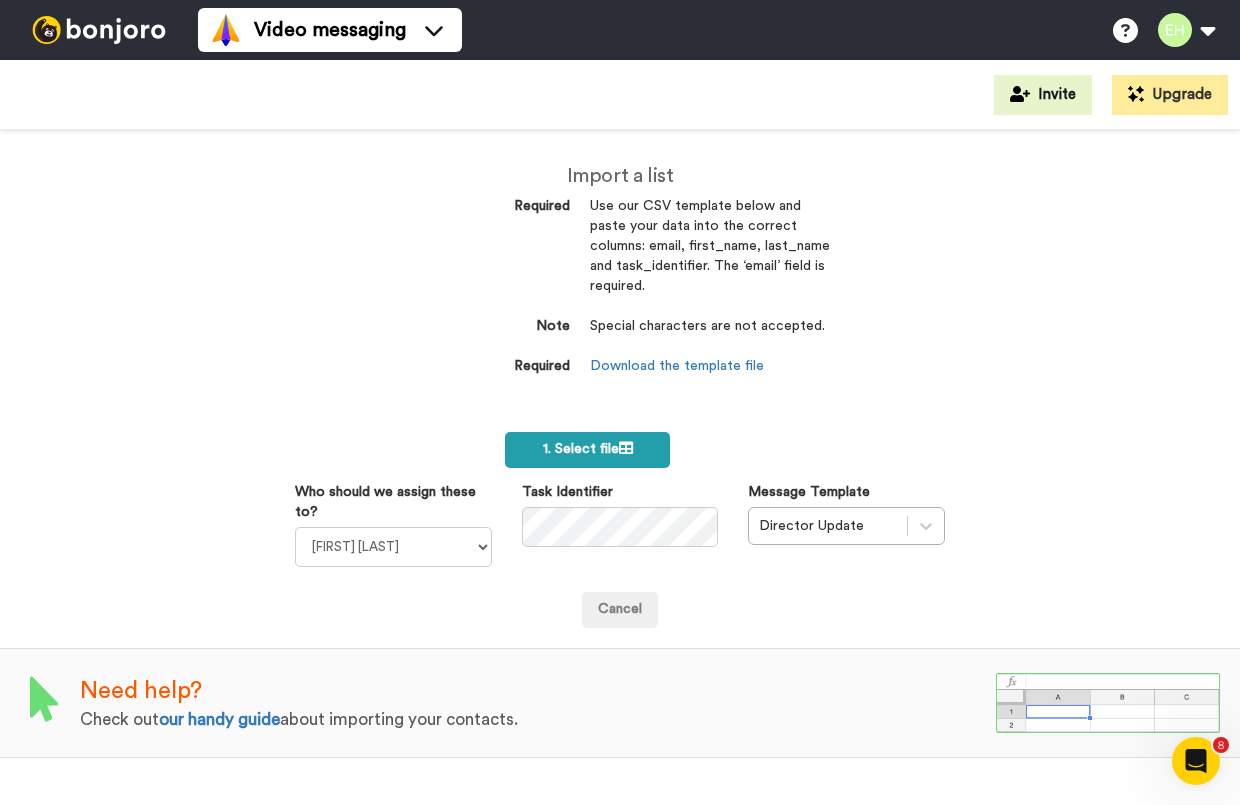click on "1. Select file" at bounding box center [588, 449] 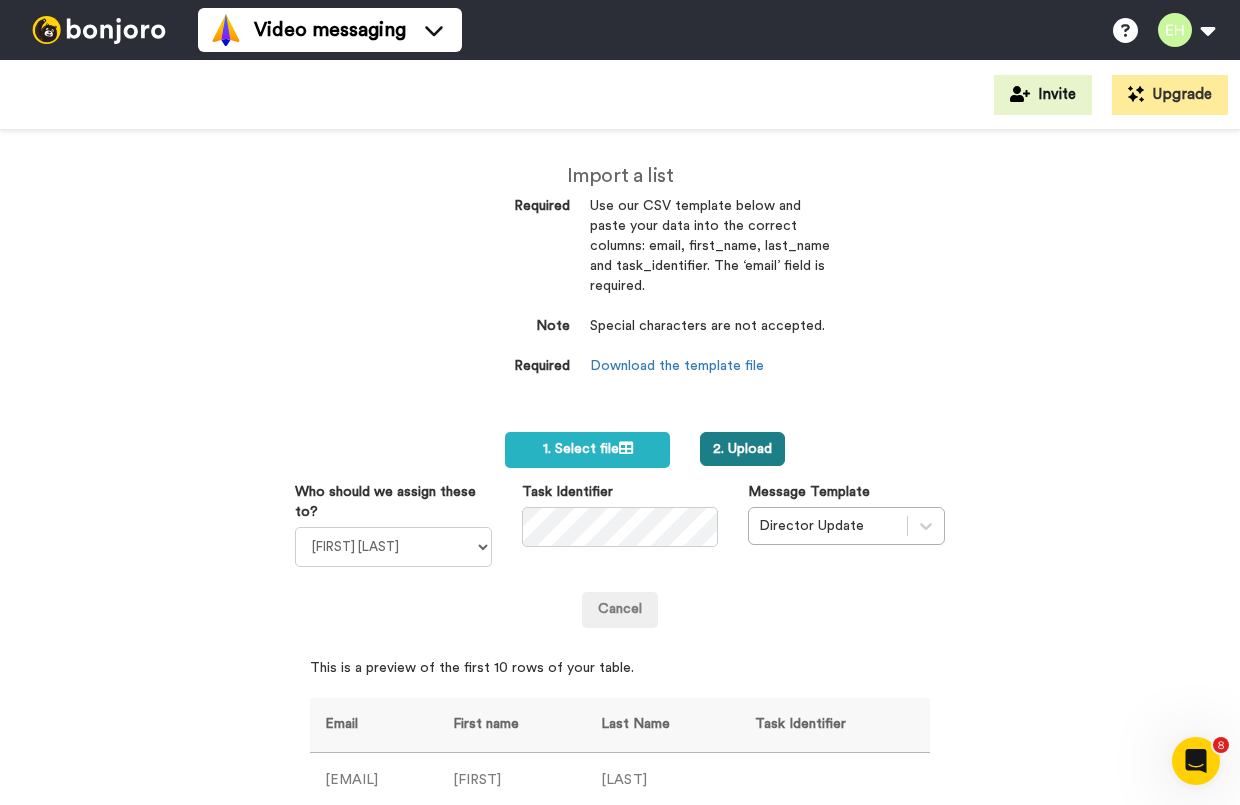 click on "2. Upload" at bounding box center (742, 449) 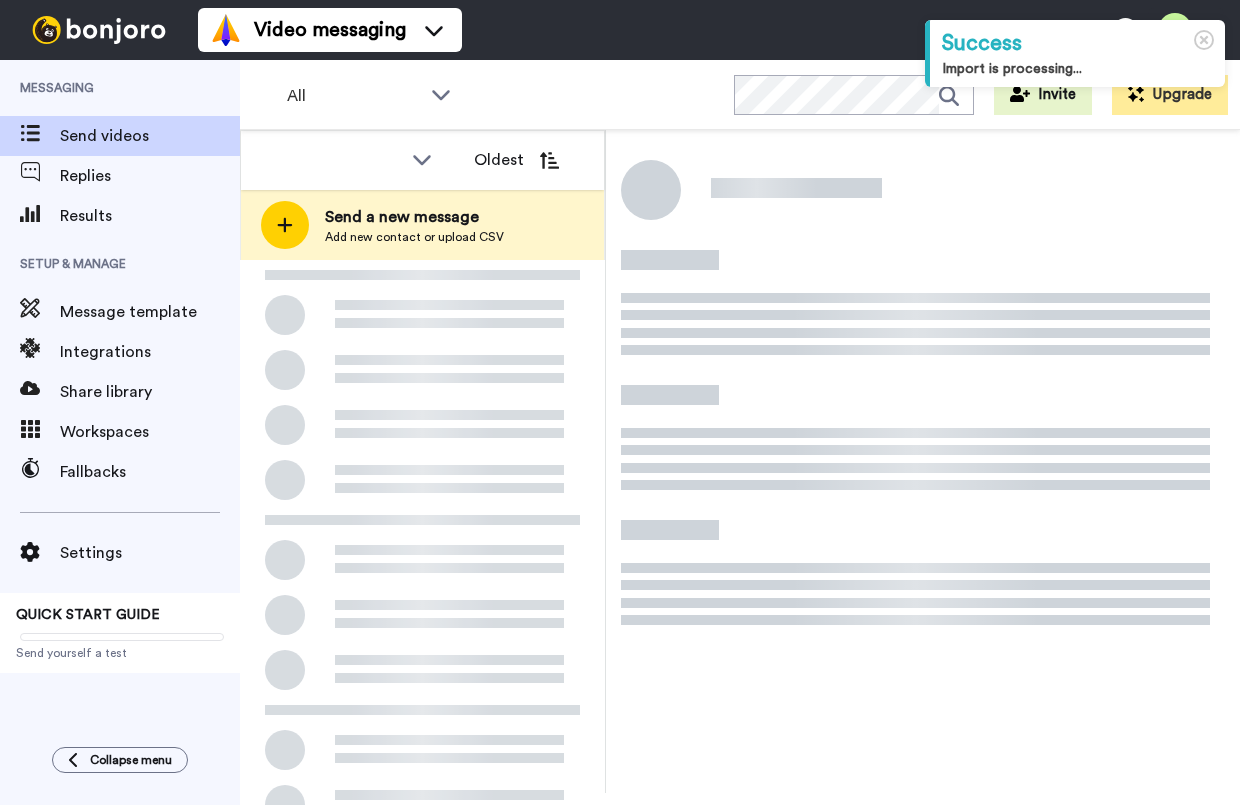 scroll, scrollTop: 0, scrollLeft: 0, axis: both 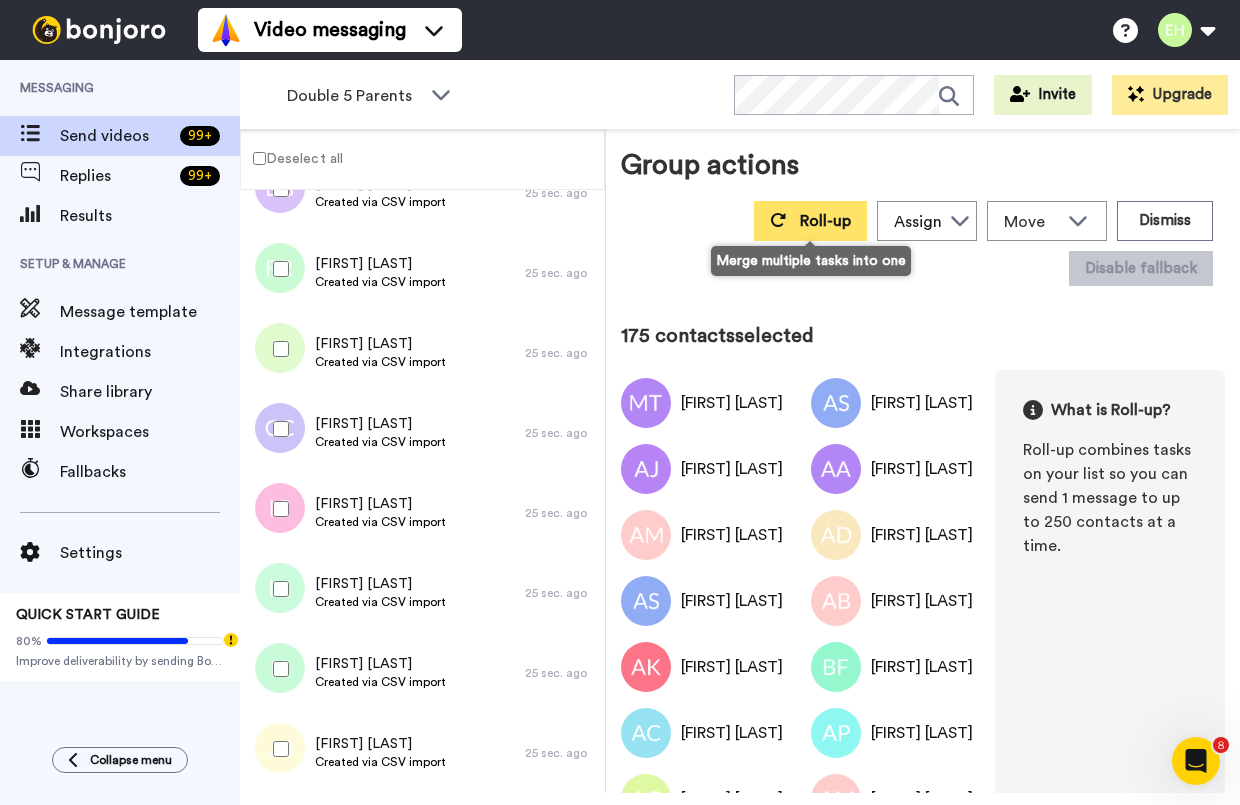 click on "Roll-up" at bounding box center (825, 221) 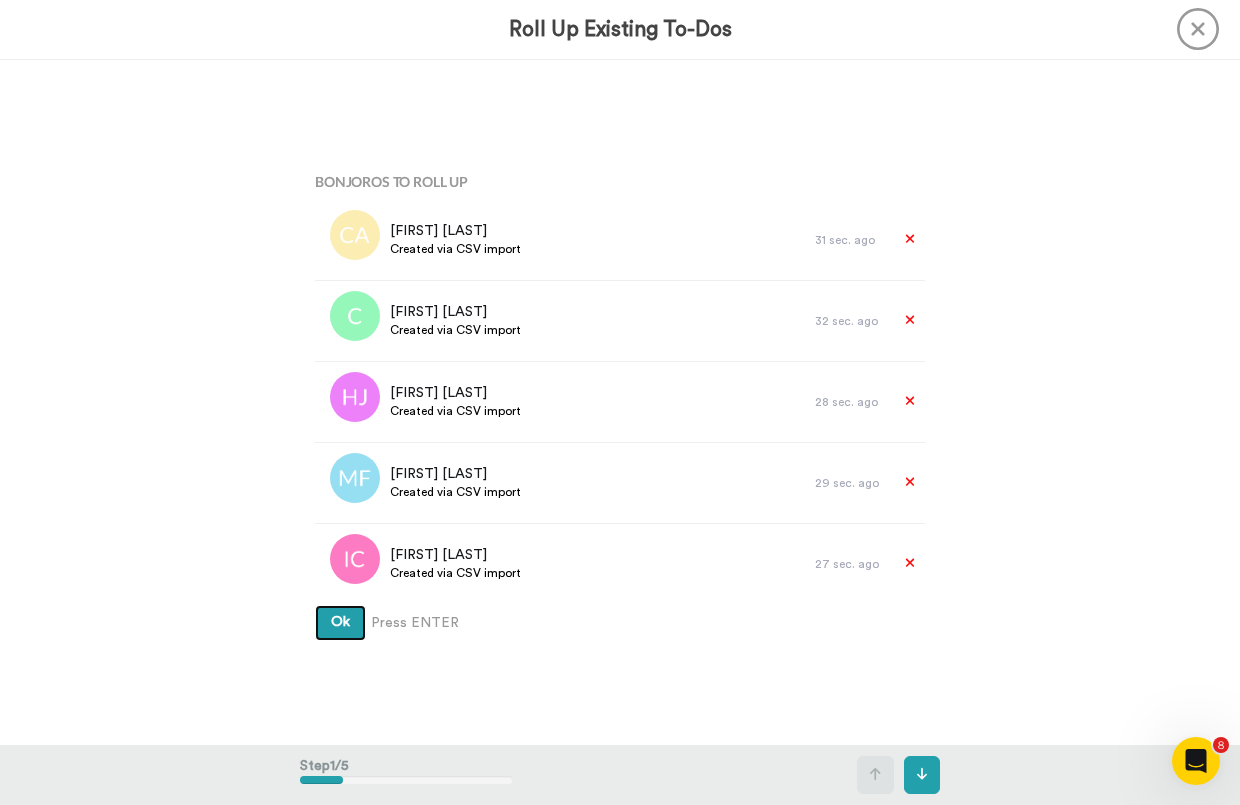 click on "Ok" at bounding box center [340, 622] 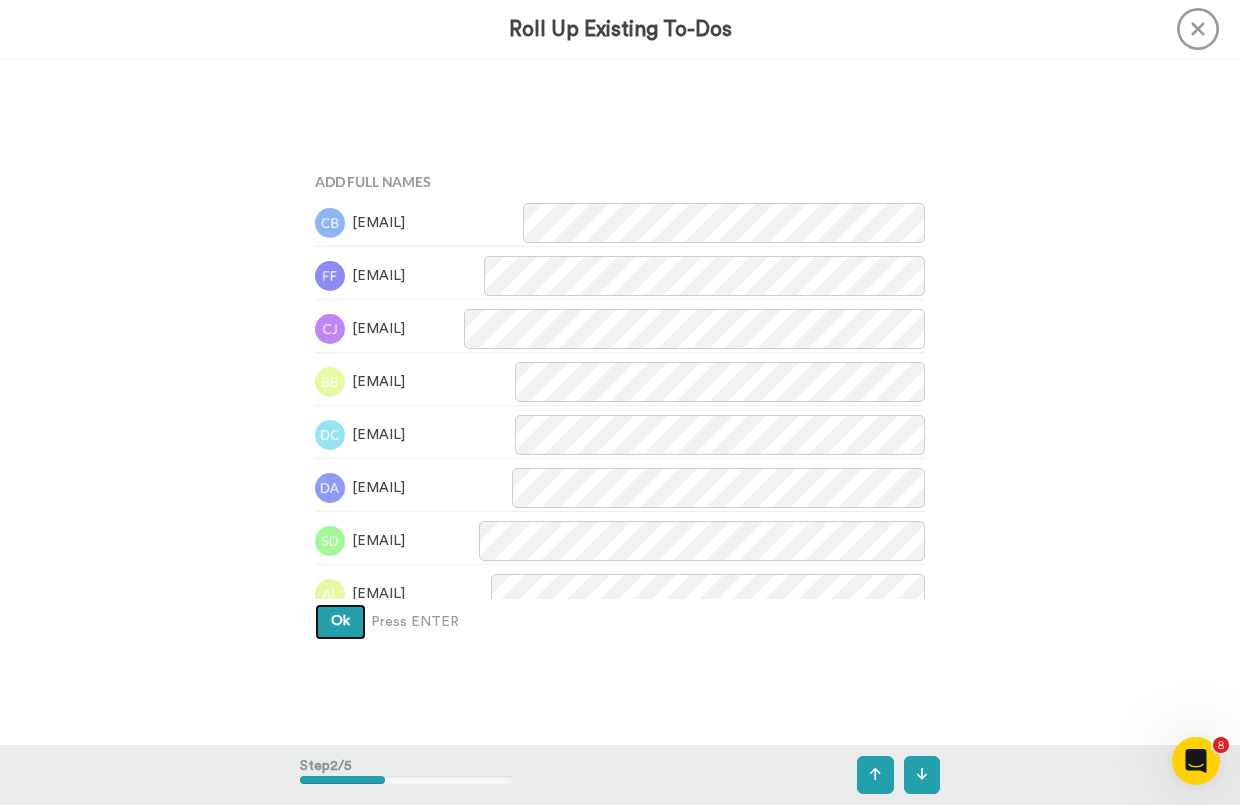 click on "Ok" at bounding box center (340, 621) 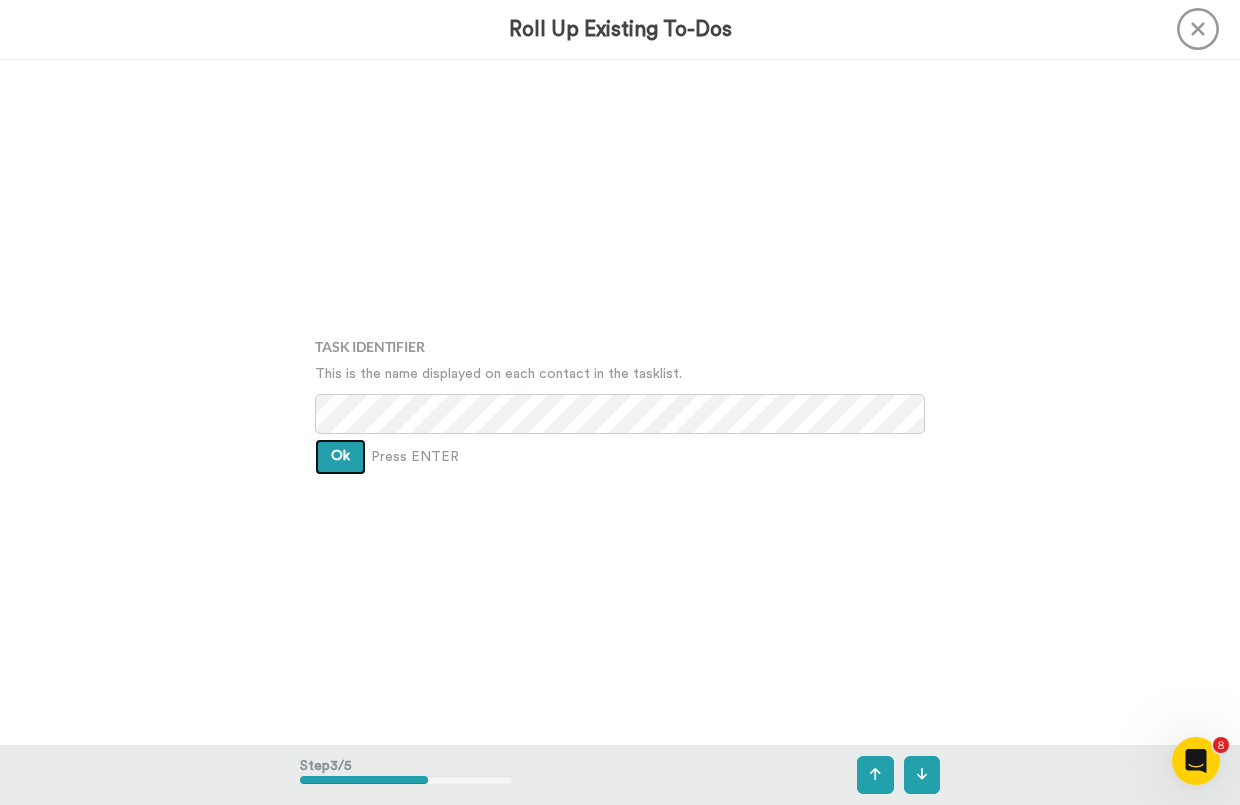 click on "Ok" at bounding box center (340, 457) 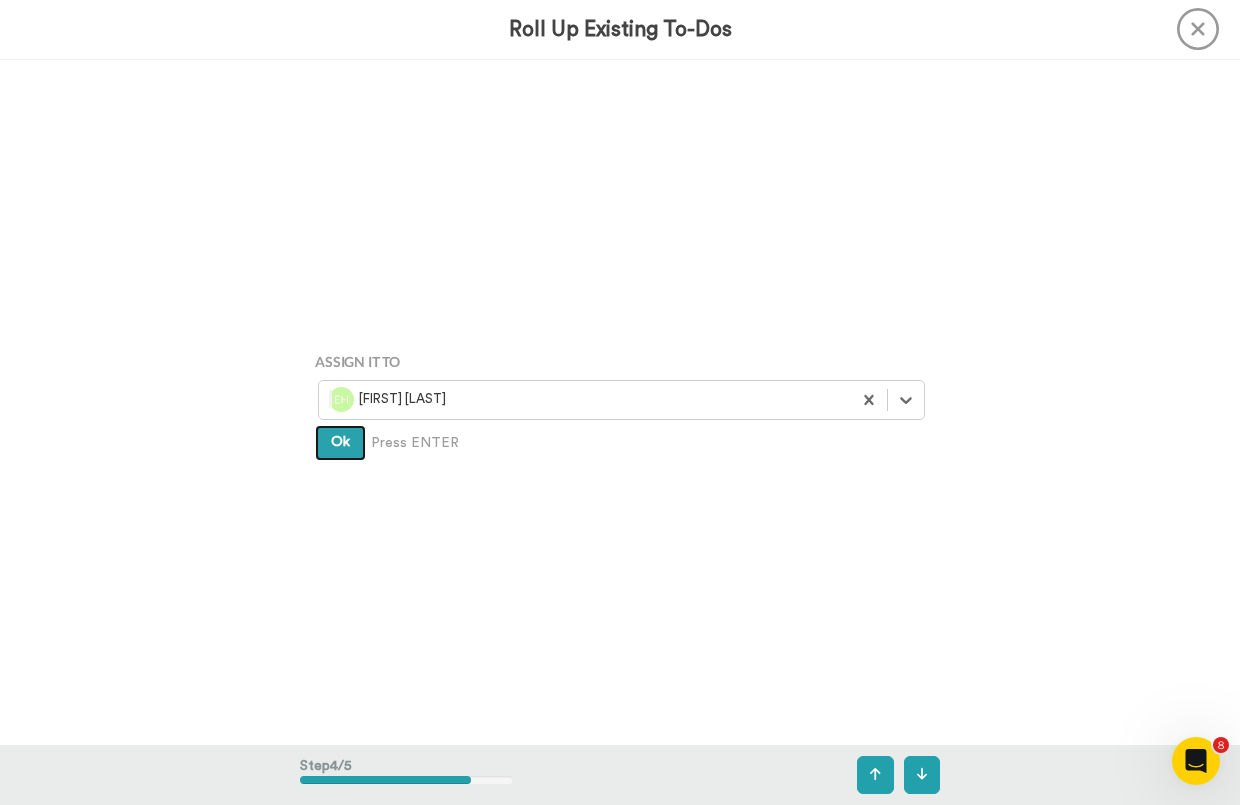 click on "Ok" at bounding box center (340, 443) 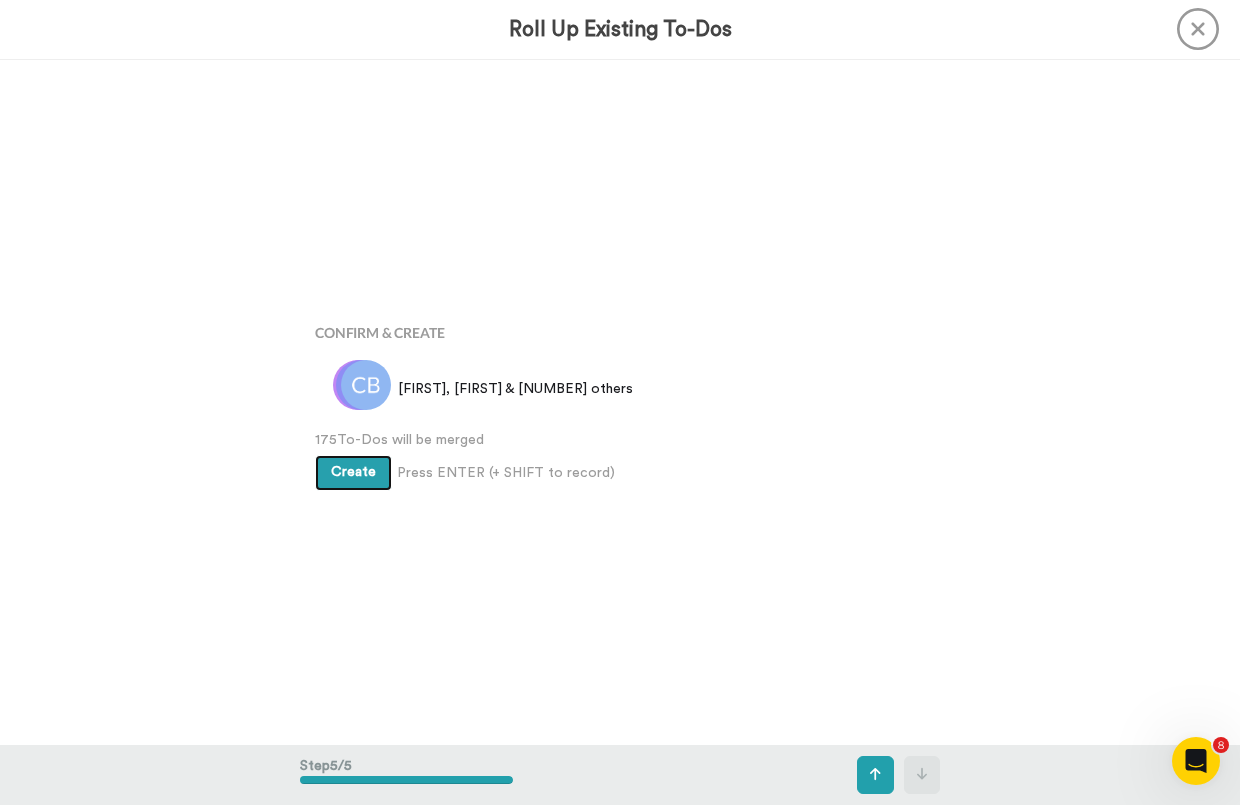 scroll, scrollTop: 2742, scrollLeft: 0, axis: vertical 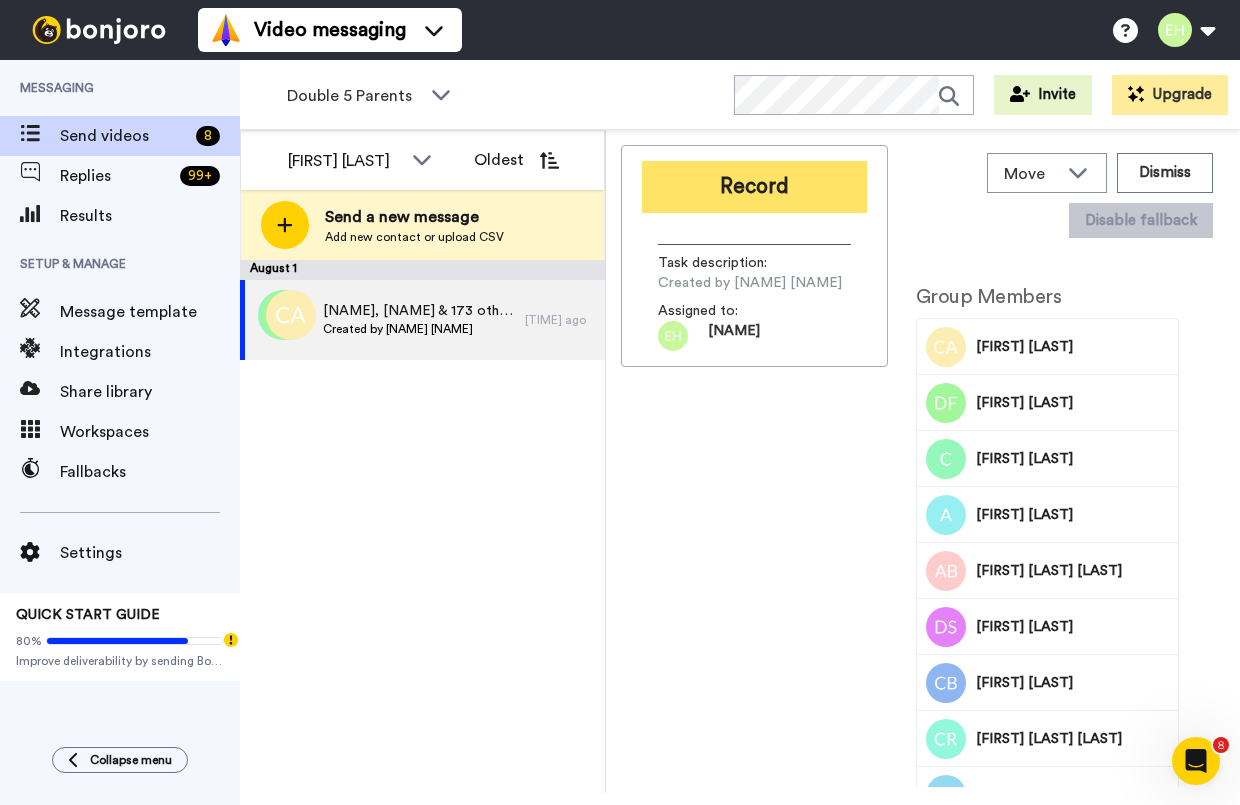click on "Record" at bounding box center (754, 187) 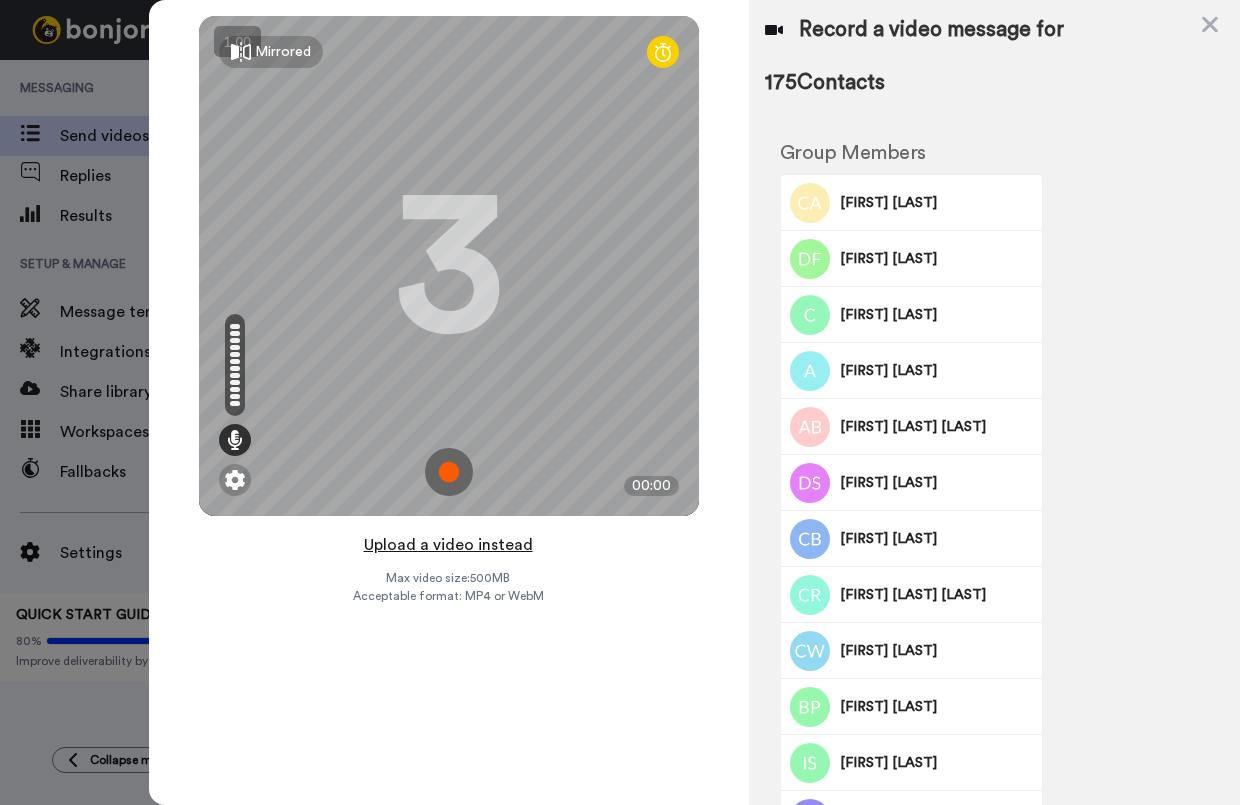 click on "Upload a video instead" at bounding box center (448, 545) 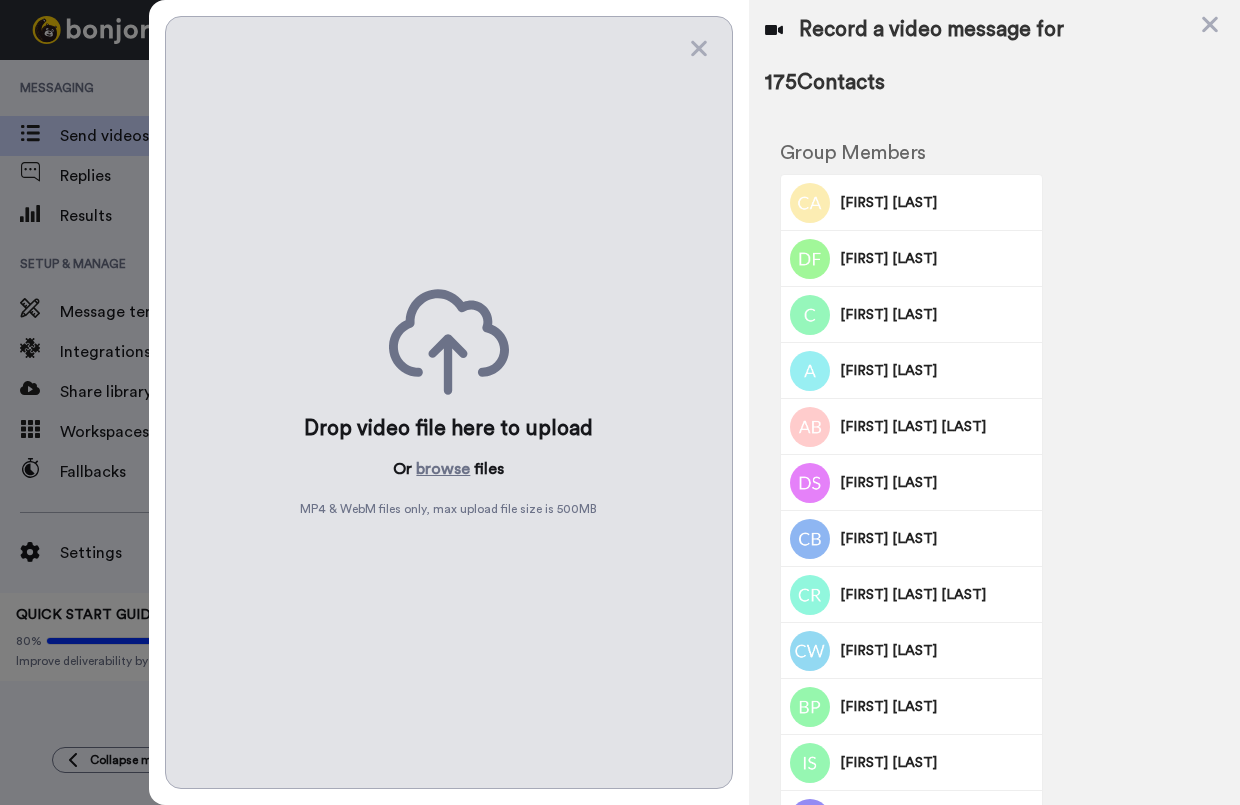 click on "Drop video file here to upload Or   browse   files MP4 & WebM files only, max upload file size is   500 MB" at bounding box center (449, 402) 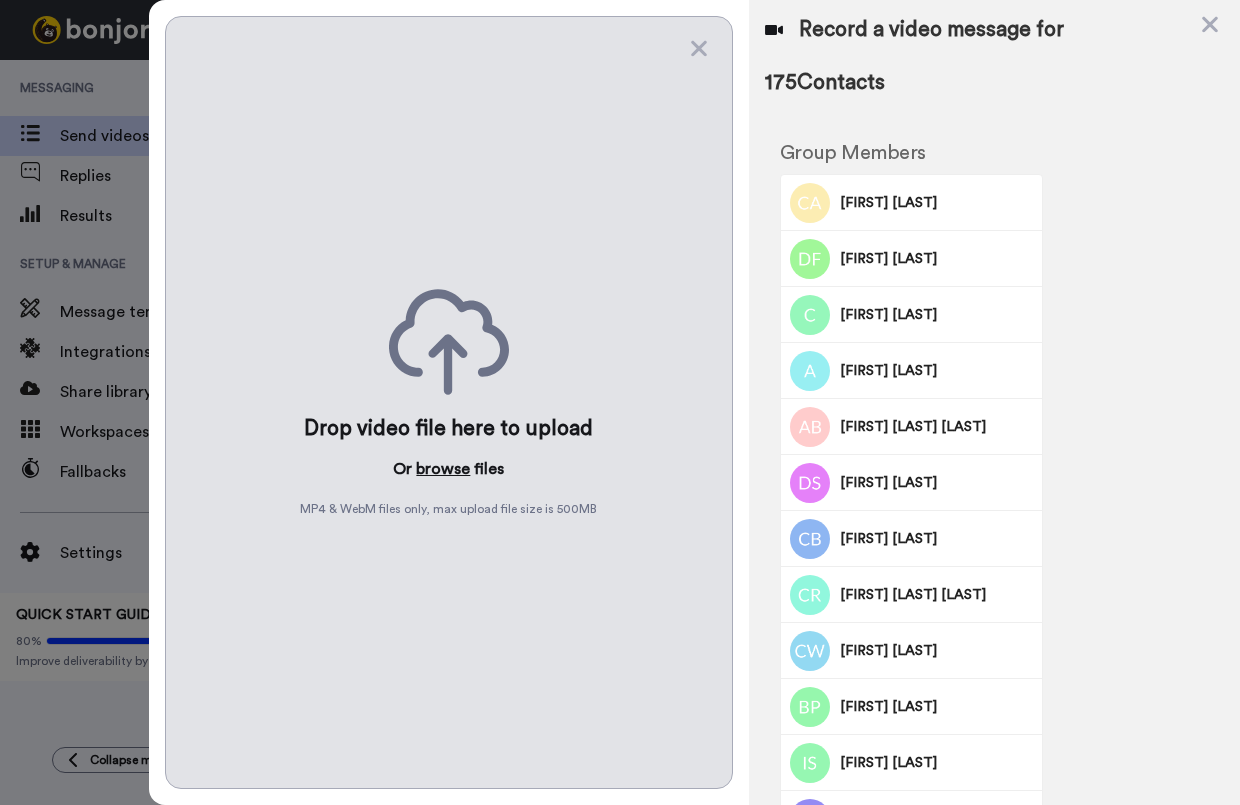 click on "browse" at bounding box center (443, 469) 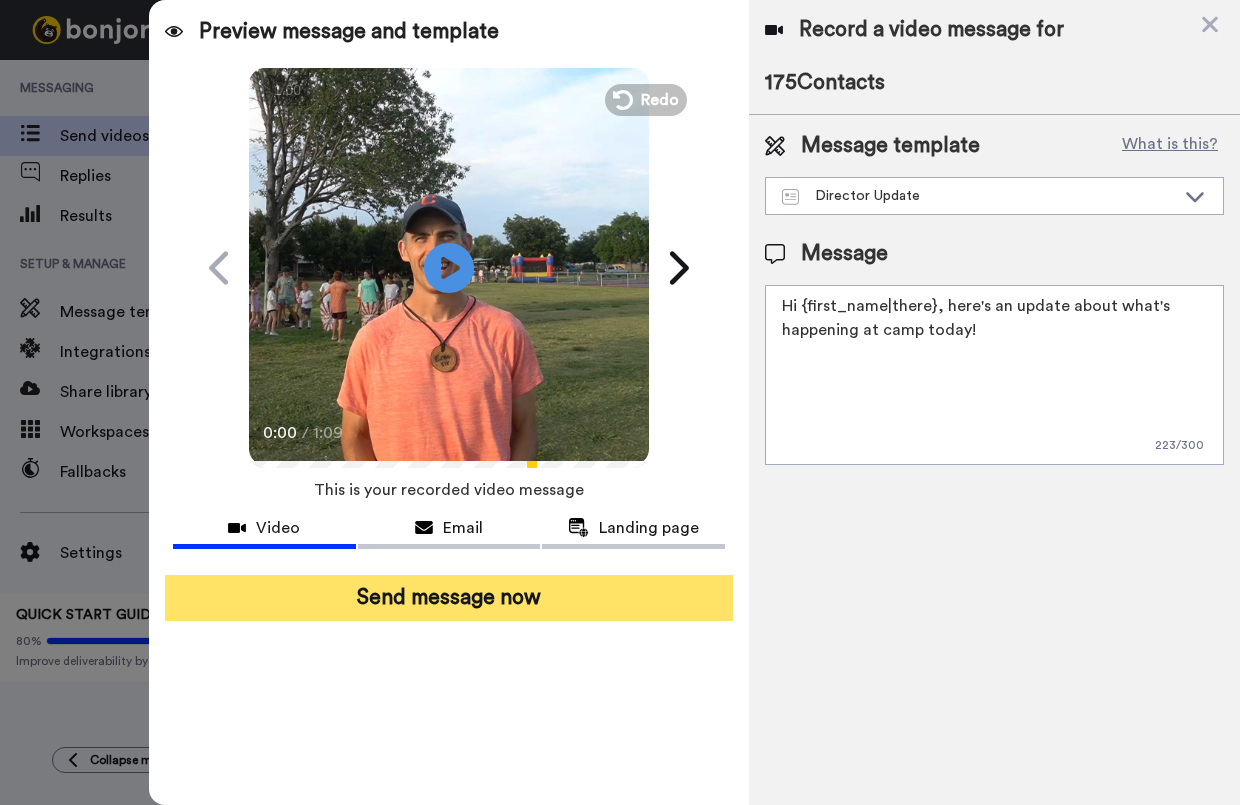 click on "Send message now" at bounding box center [449, 598] 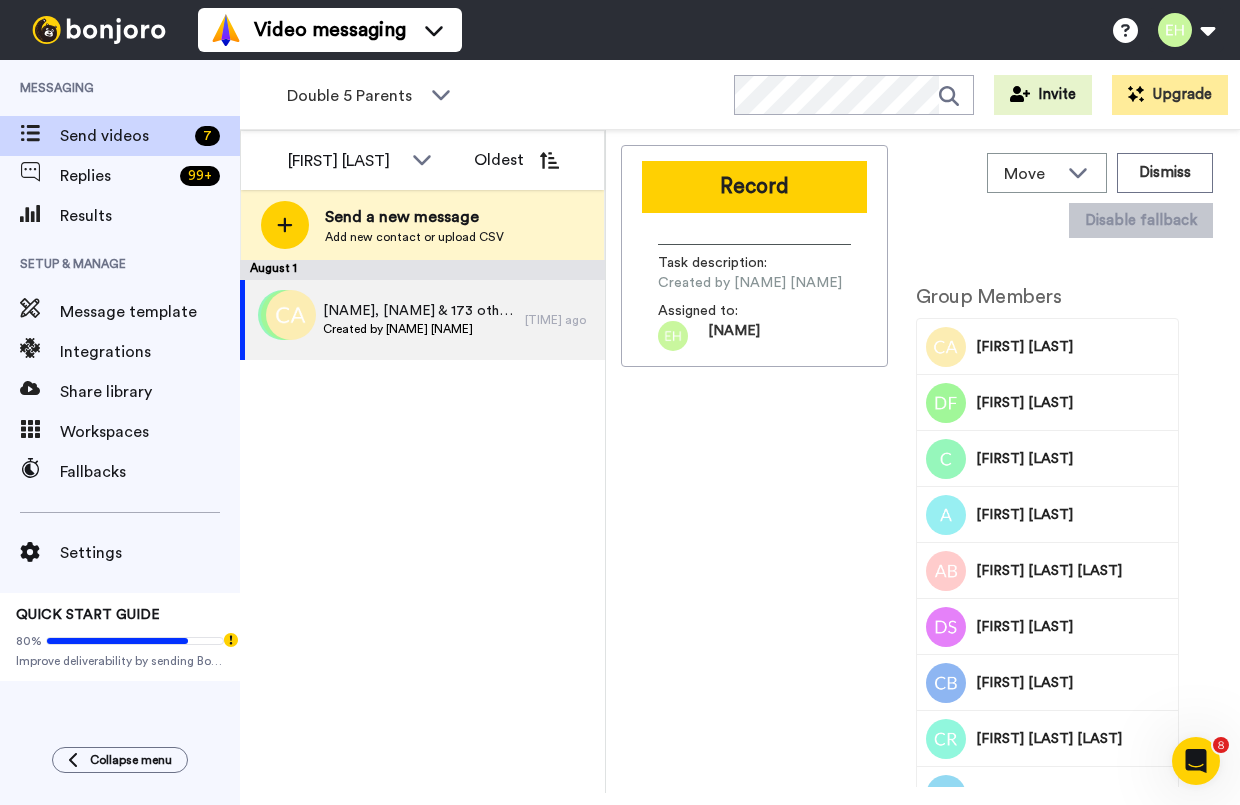 scroll, scrollTop: 0, scrollLeft: 0, axis: both 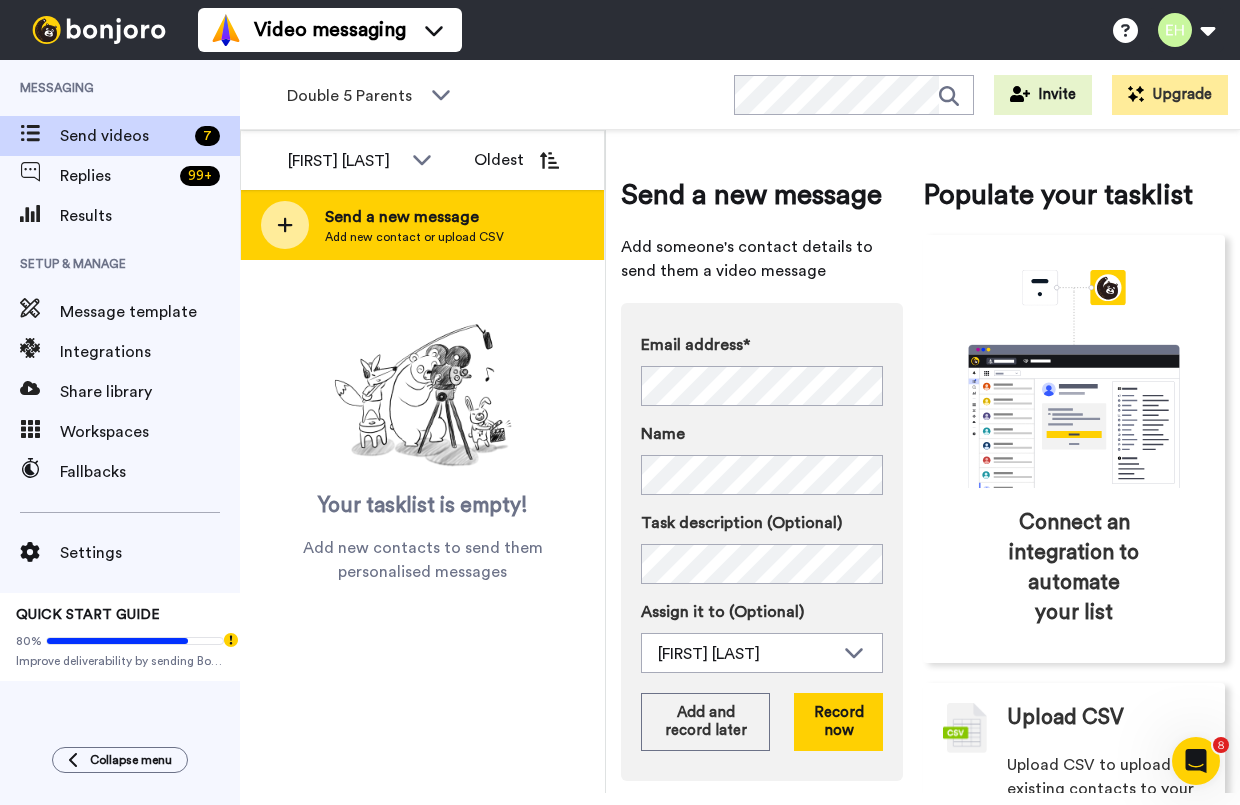 click on "Add new contact or upload CSV" at bounding box center [414, 237] 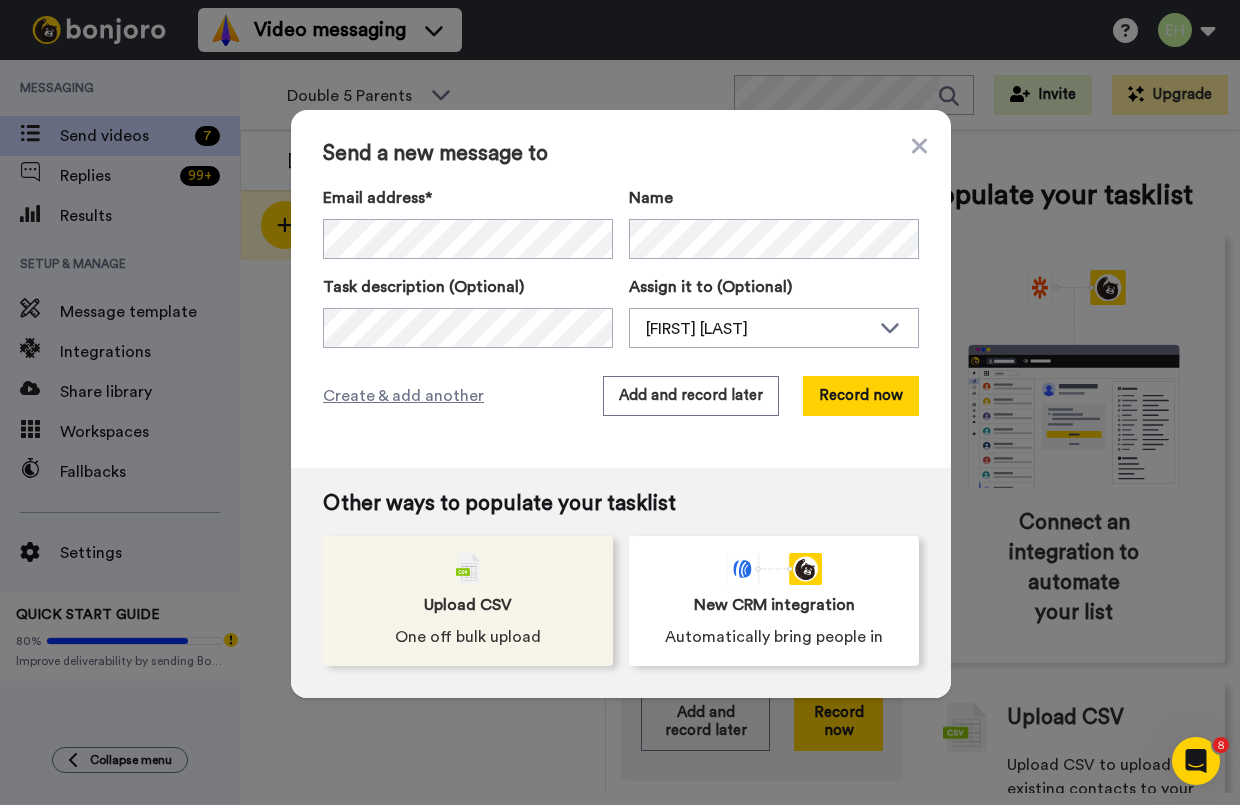 click at bounding box center (468, 569) 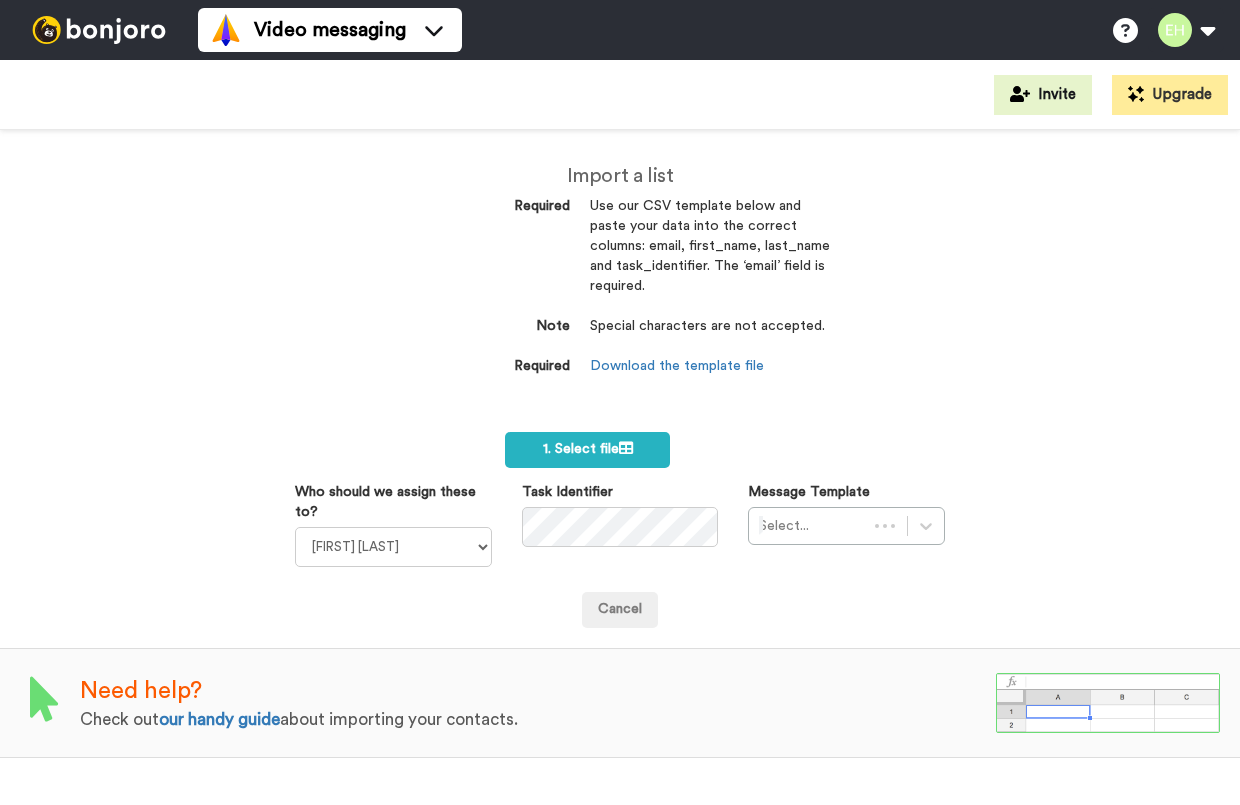 scroll, scrollTop: 0, scrollLeft: 0, axis: both 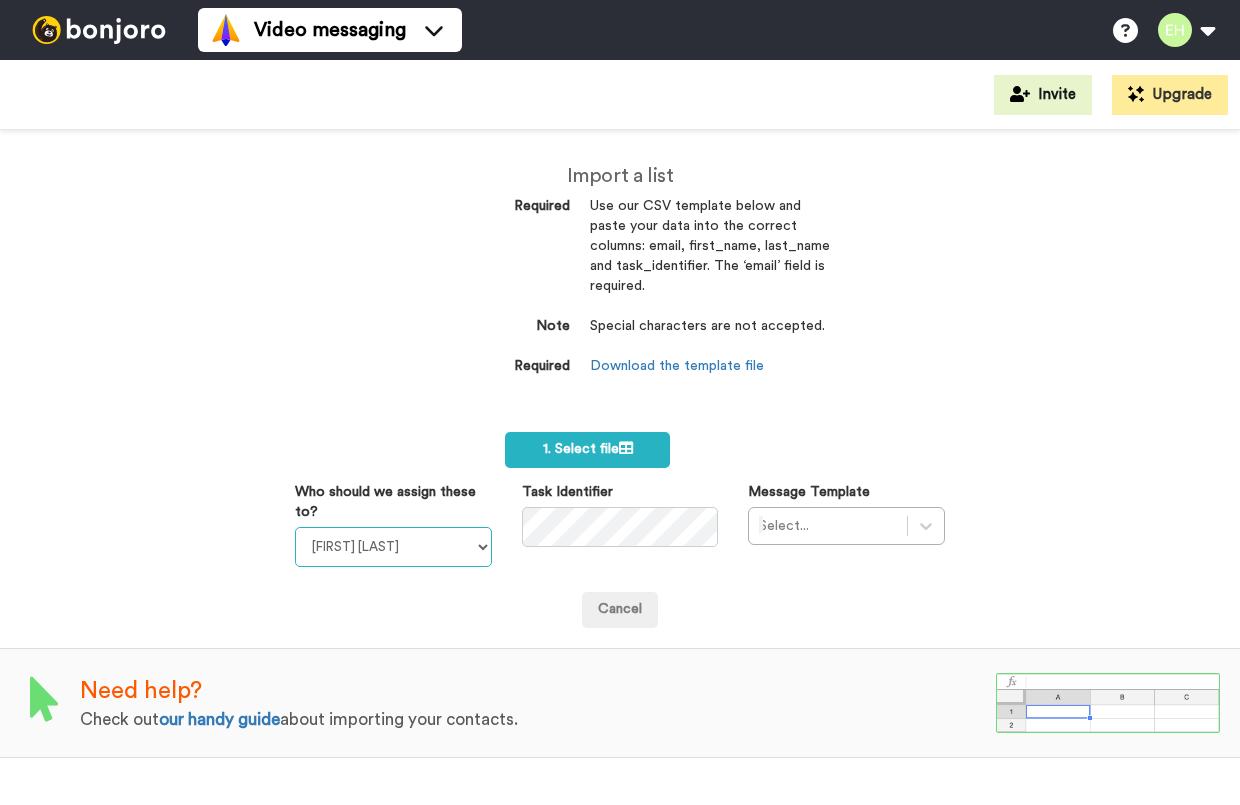 click on "[FIRST] [LAST] [FIRST] [LAST] [FIRST] [LAST]" at bounding box center (393, 547) 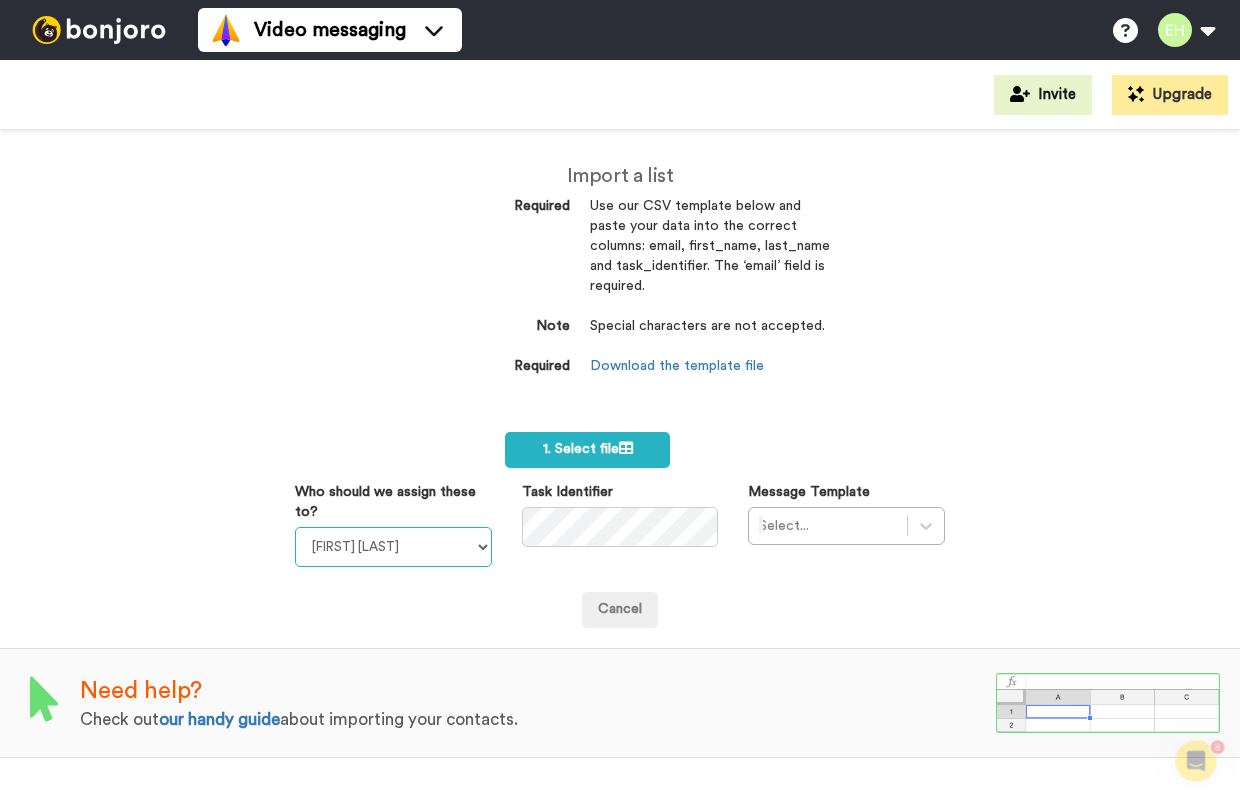 scroll, scrollTop: 0, scrollLeft: 0, axis: both 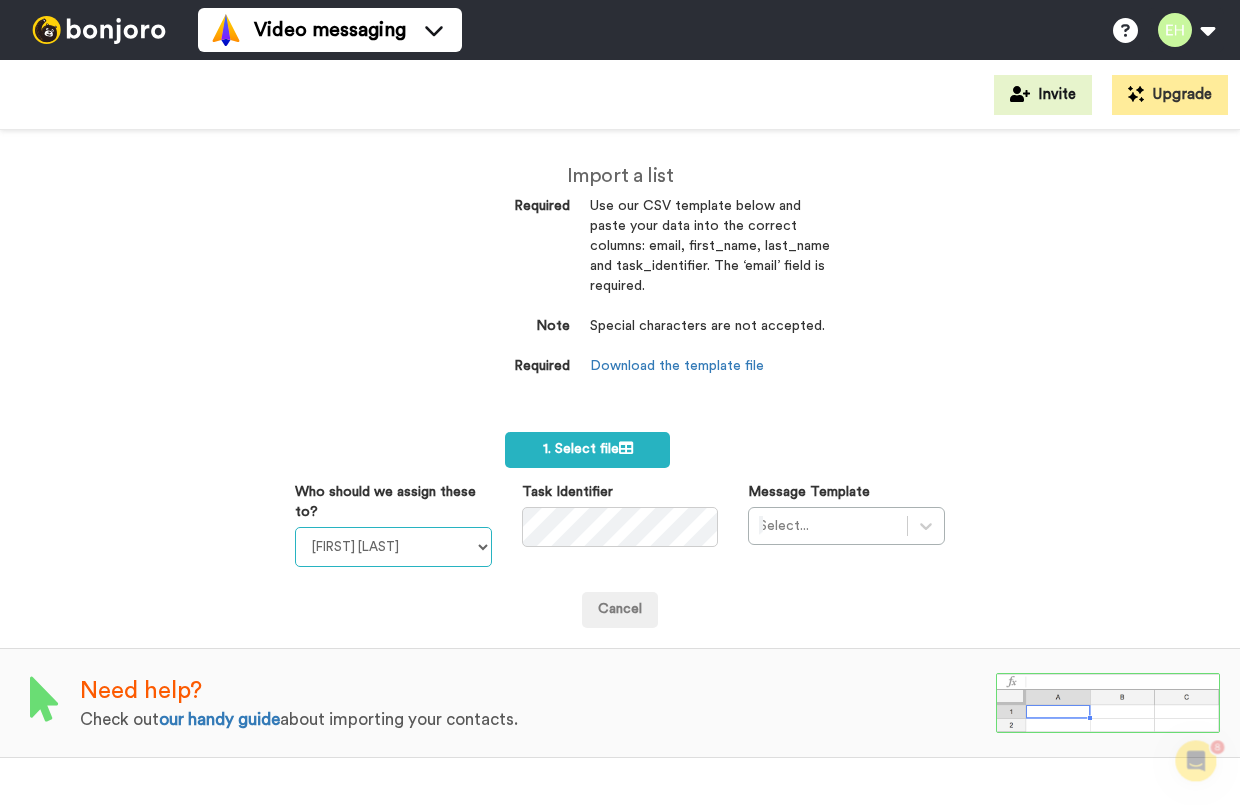 select on "eec345ce-4bd9-4757-bcf6-430c100ed621" 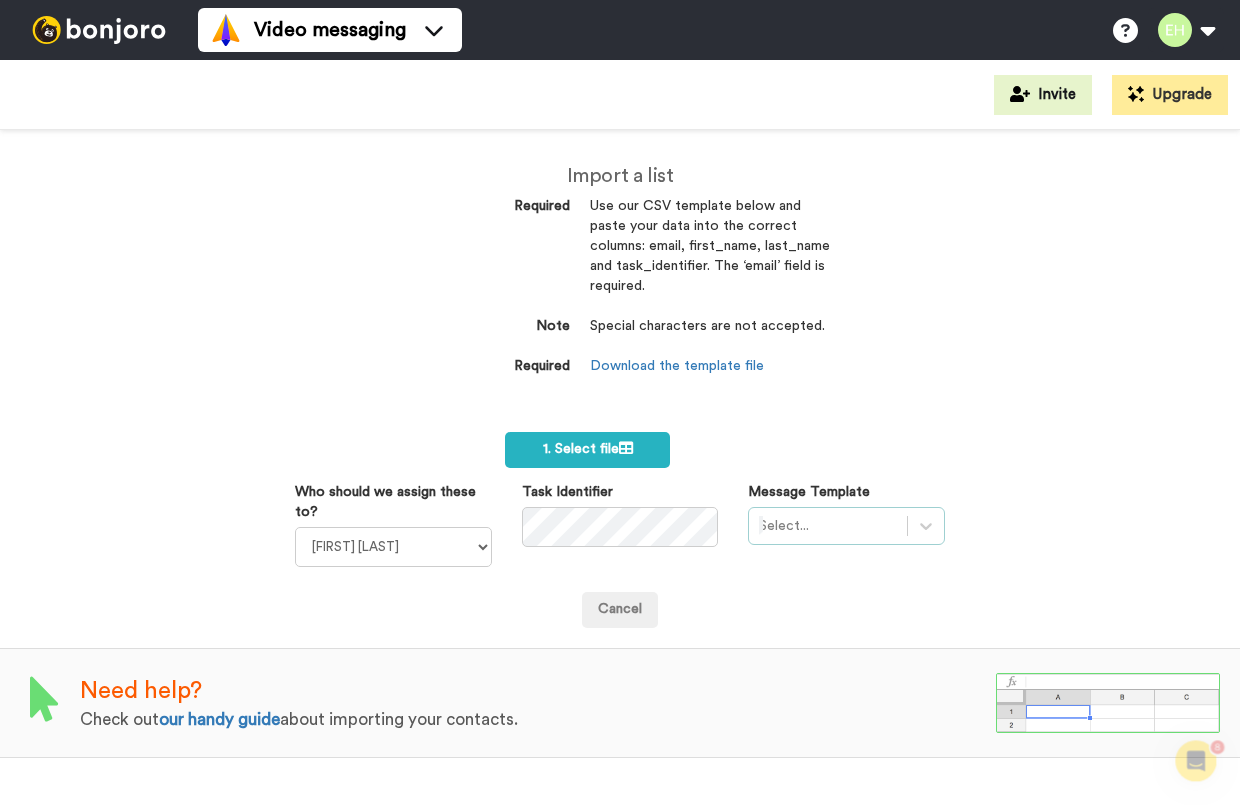 click on "Select..." at bounding box center [846, 526] 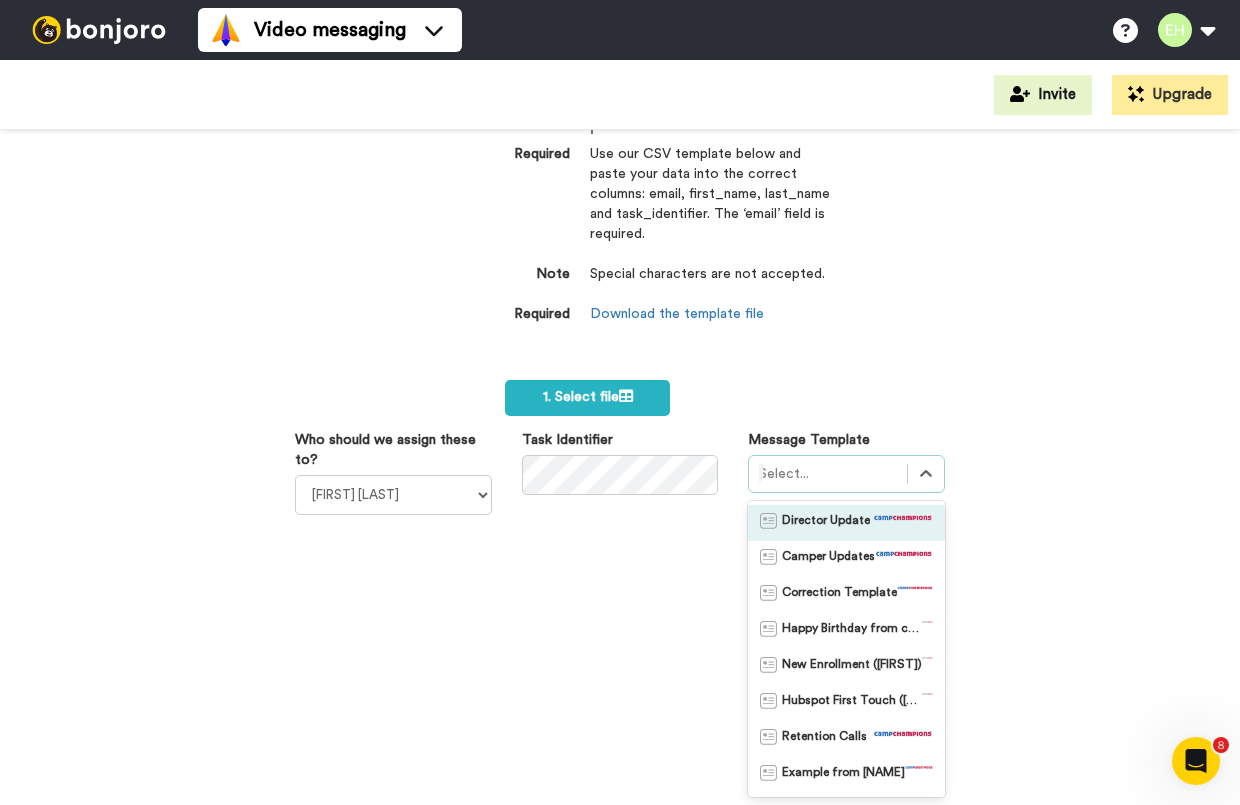 click on "Director Update" at bounding box center [826, 523] 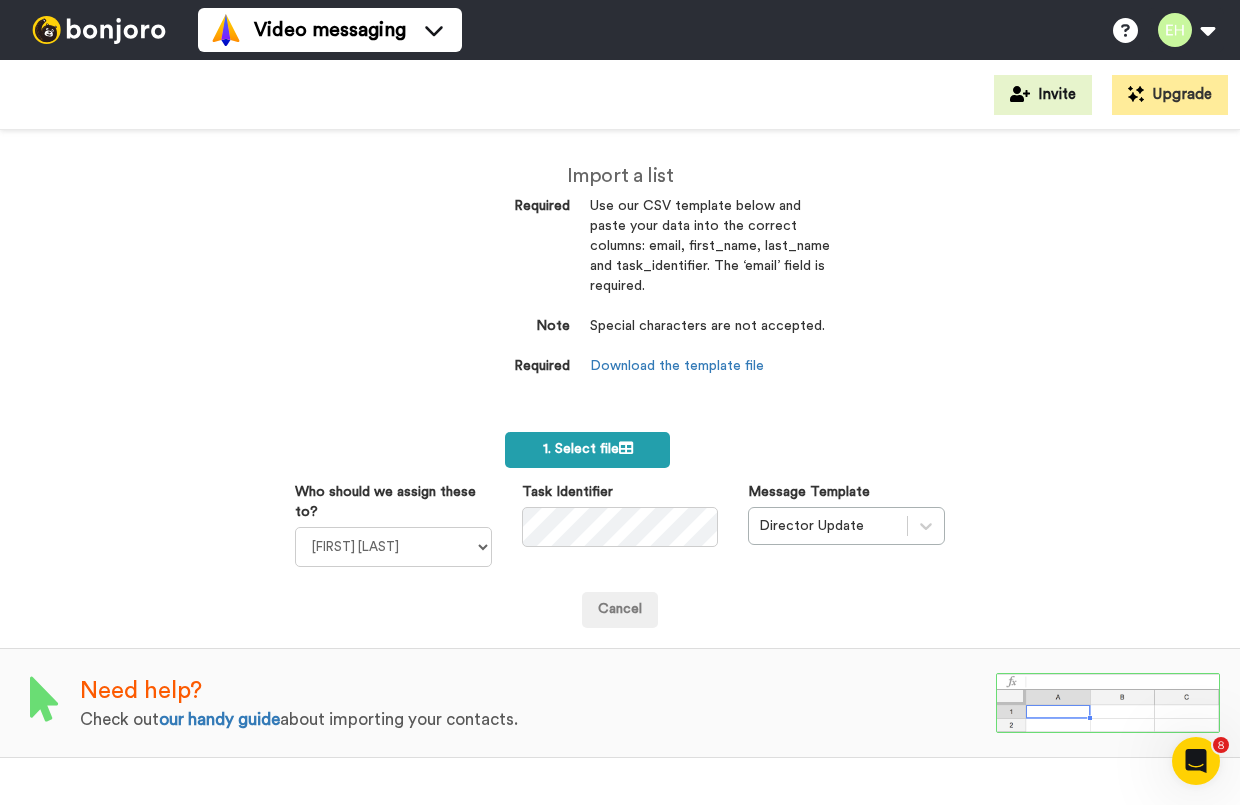 click on "1. Select file" at bounding box center (588, 449) 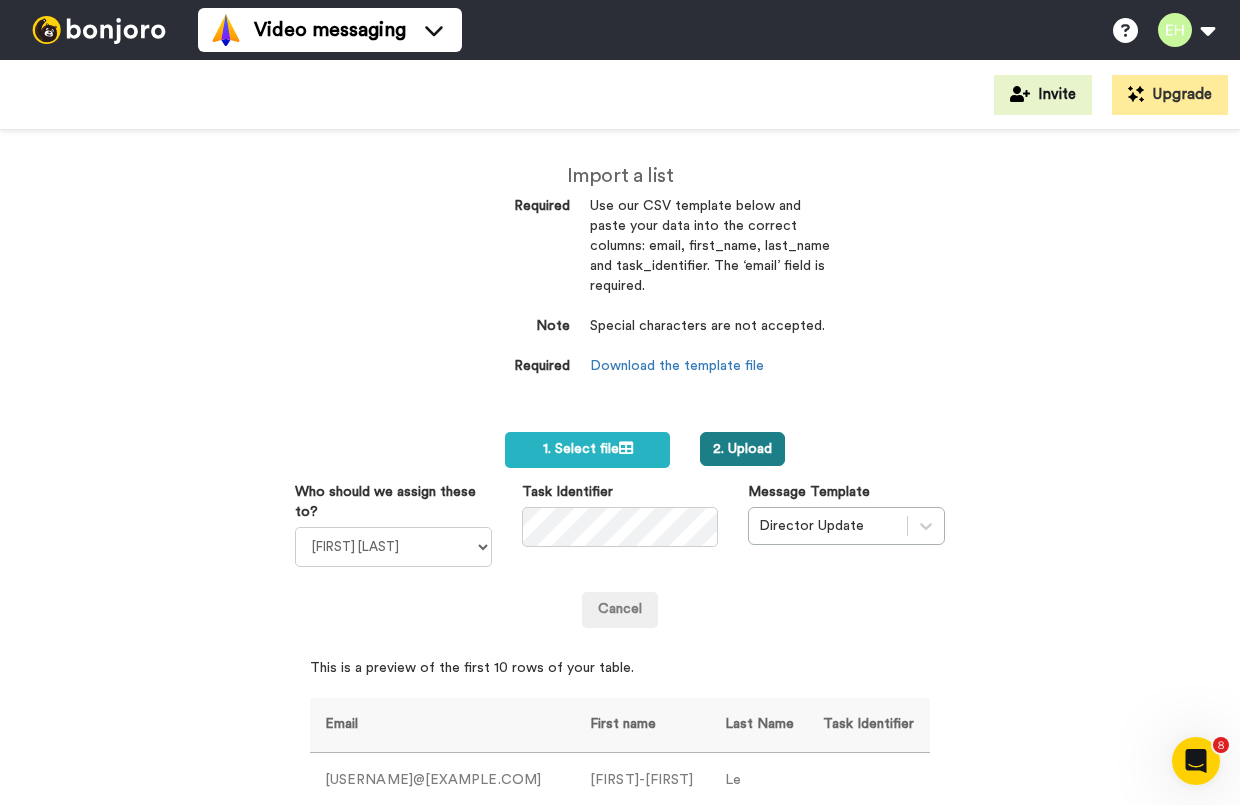 click on "2. Upload" at bounding box center (742, 449) 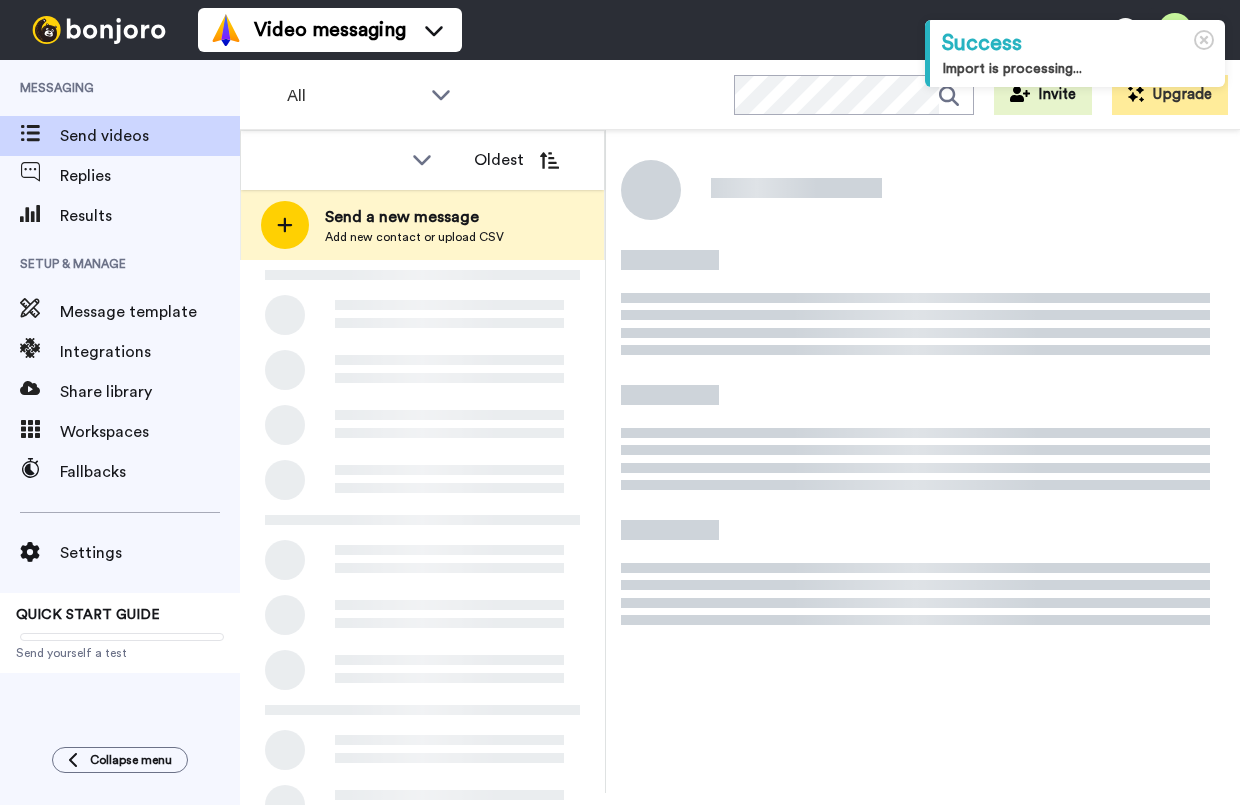 scroll, scrollTop: 0, scrollLeft: 0, axis: both 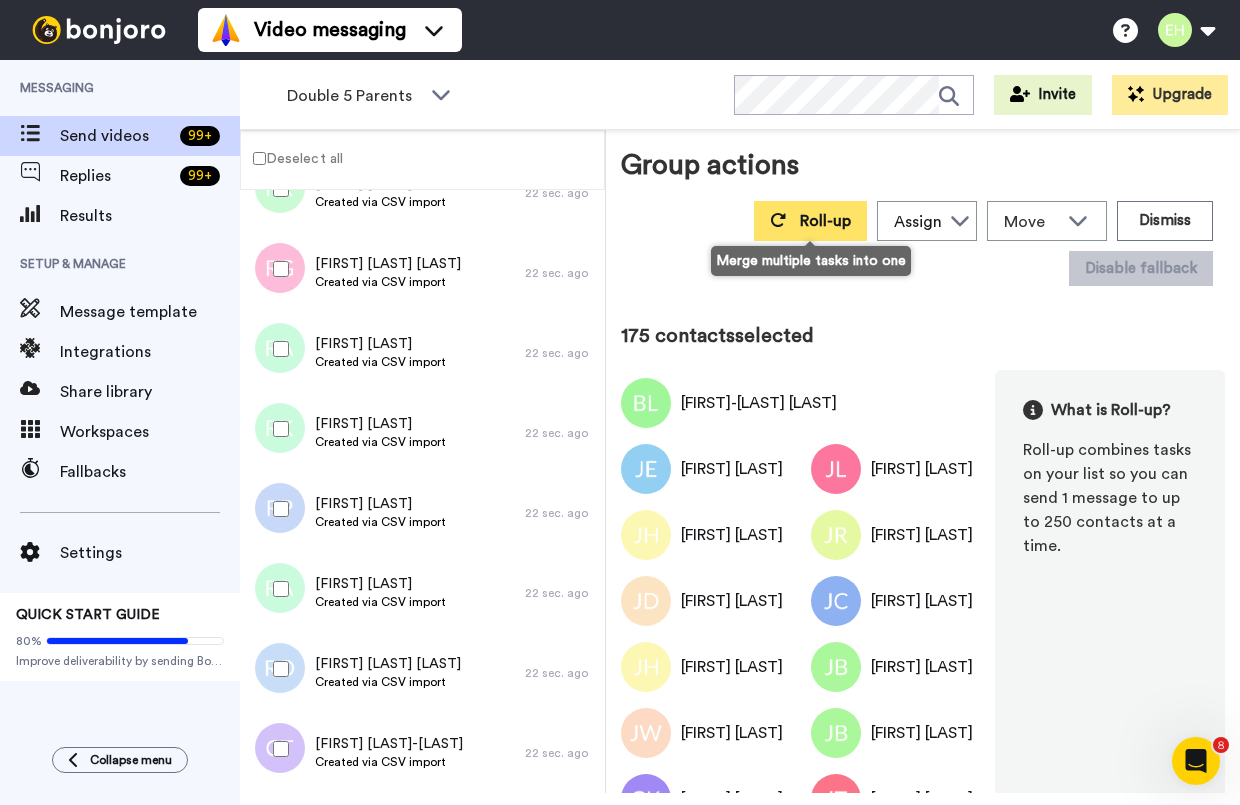 click on "Roll-up" at bounding box center (810, 221) 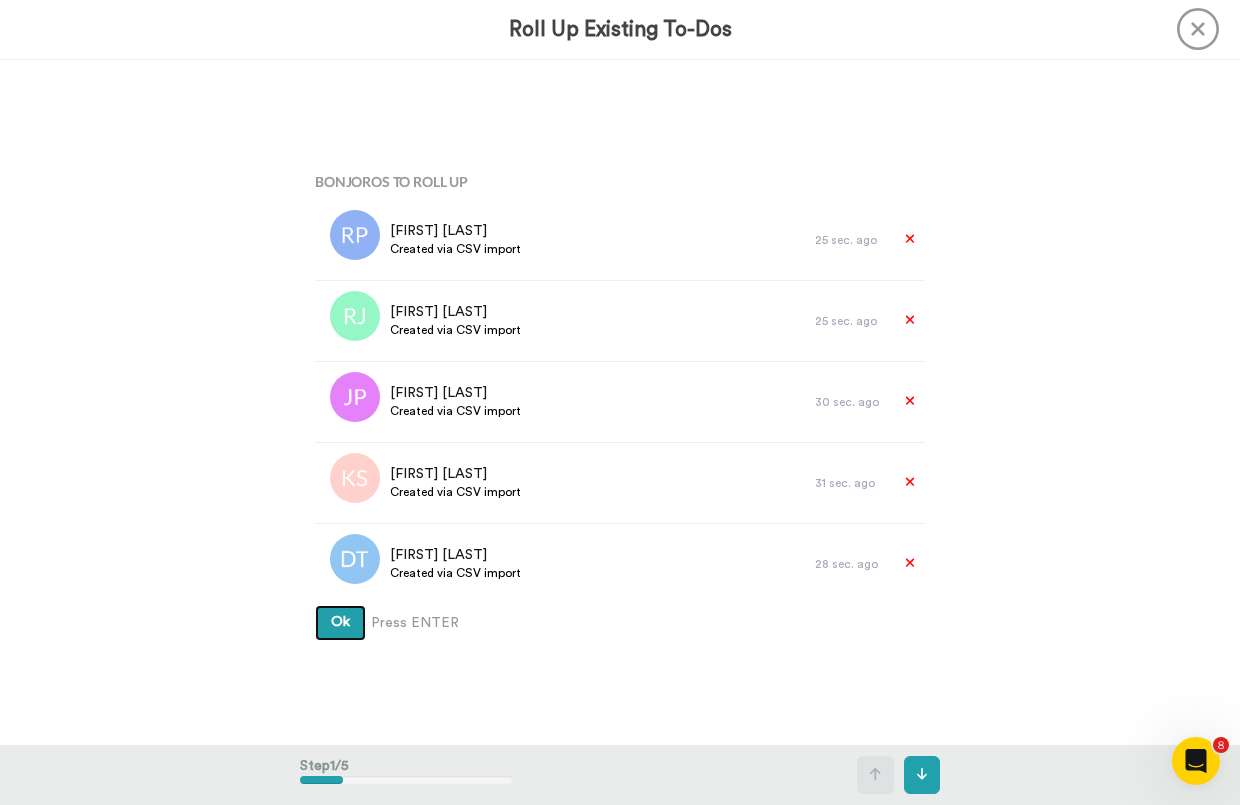 click on "Ok" at bounding box center (340, 622) 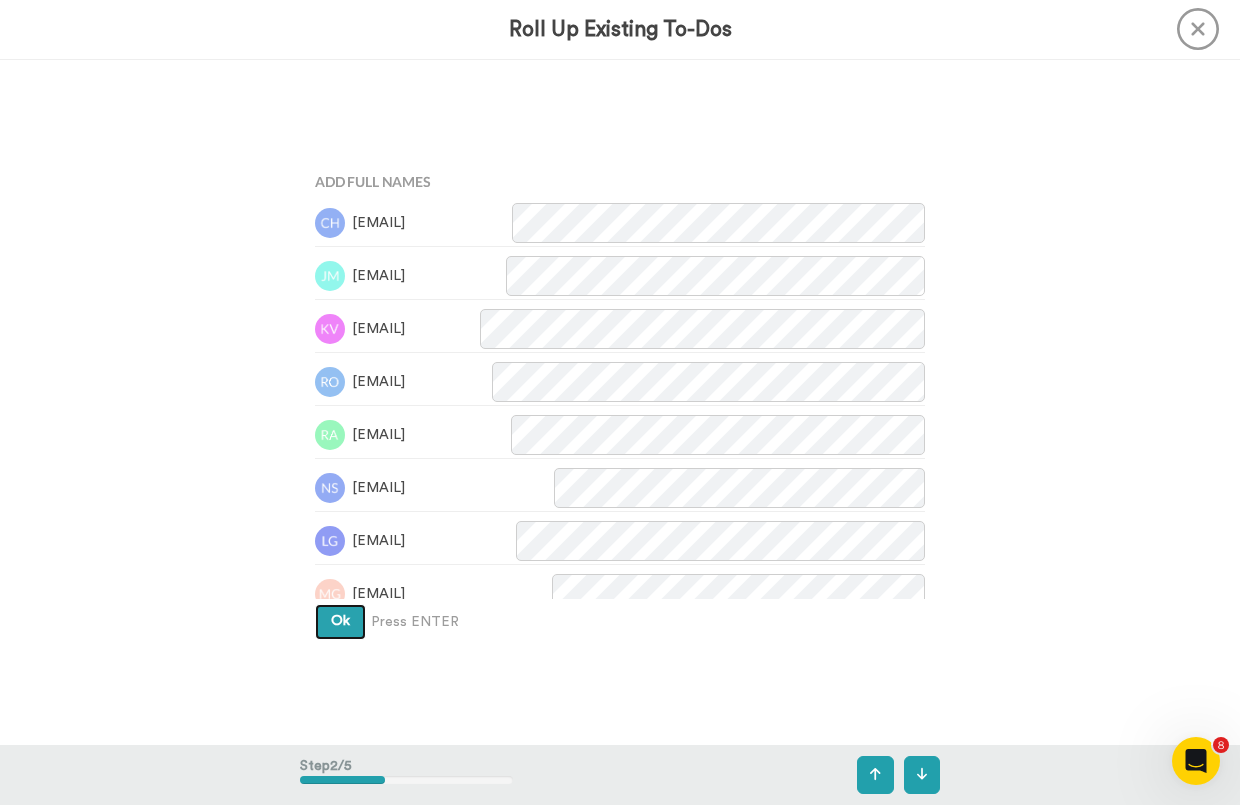 click on "Ok" at bounding box center [340, 621] 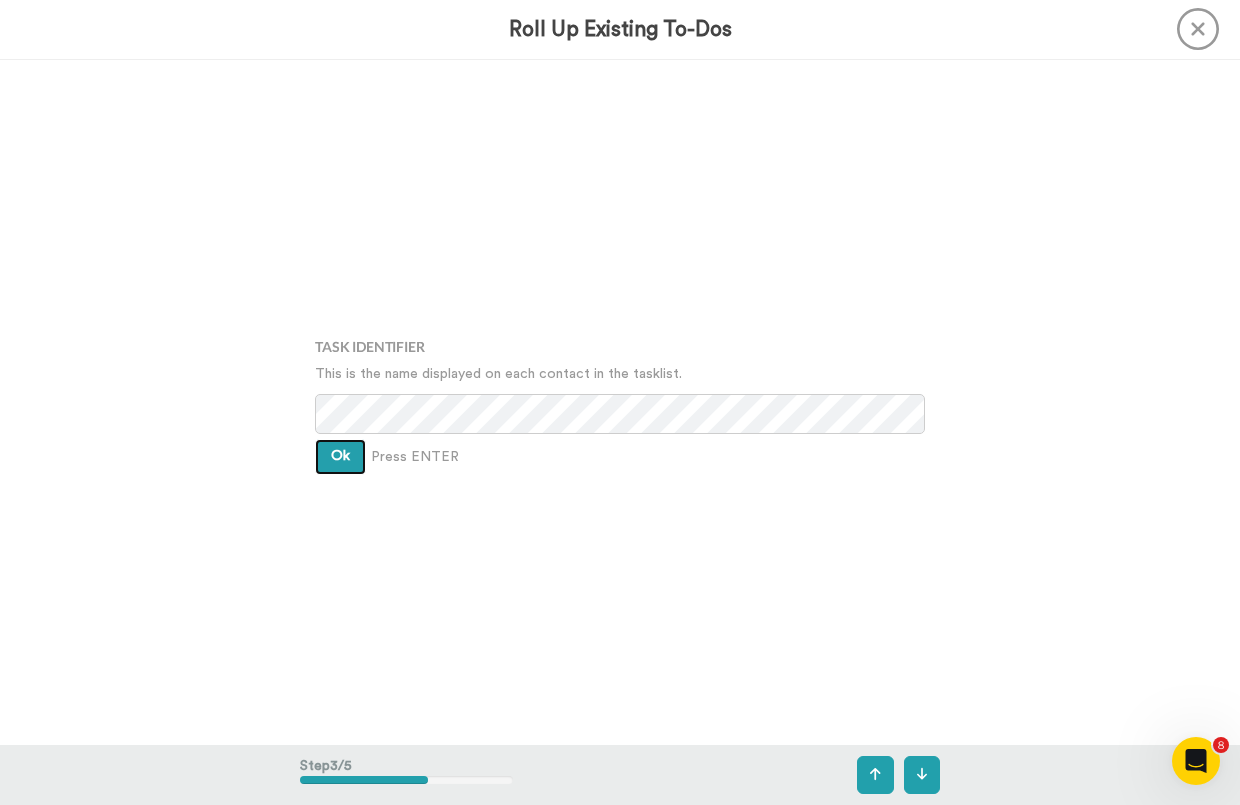 click on "Ok" at bounding box center [340, 457] 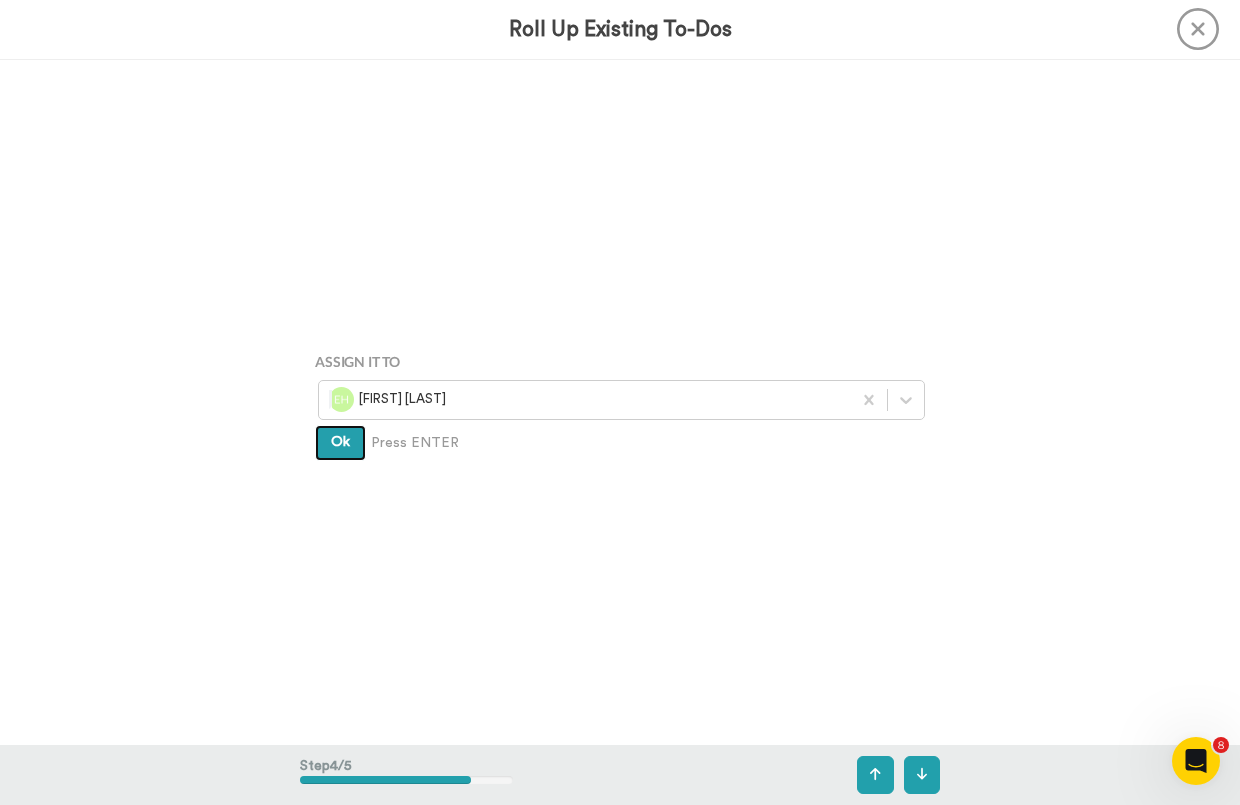 click on "Ok" at bounding box center [340, 443] 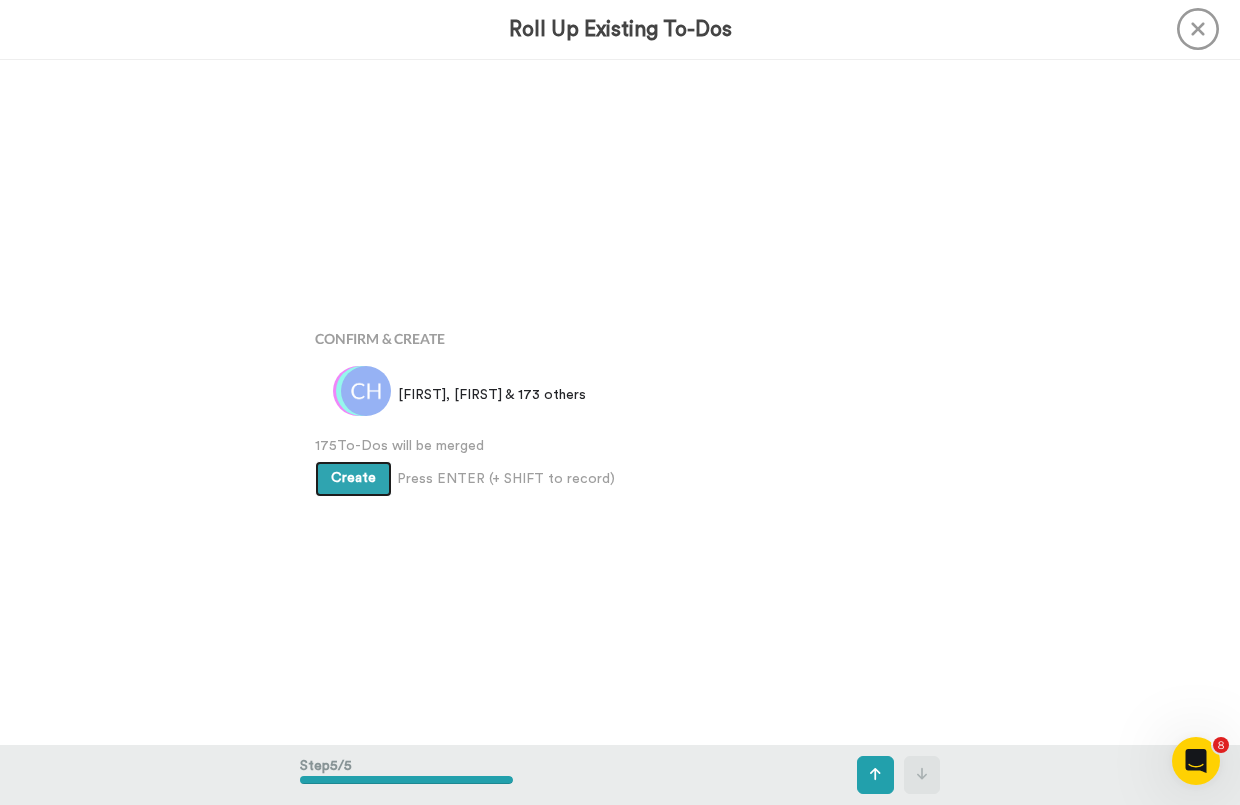 scroll, scrollTop: 2742, scrollLeft: 0, axis: vertical 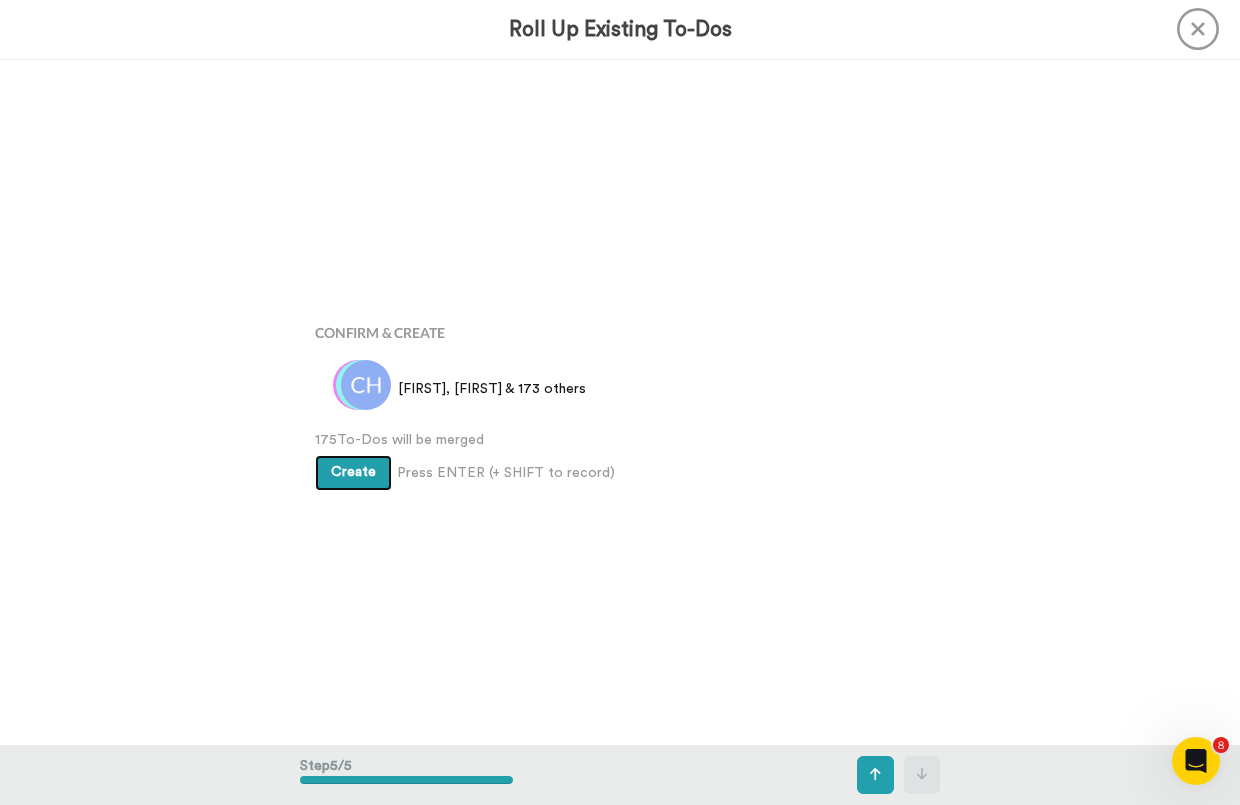 click on "Create" at bounding box center [353, 472] 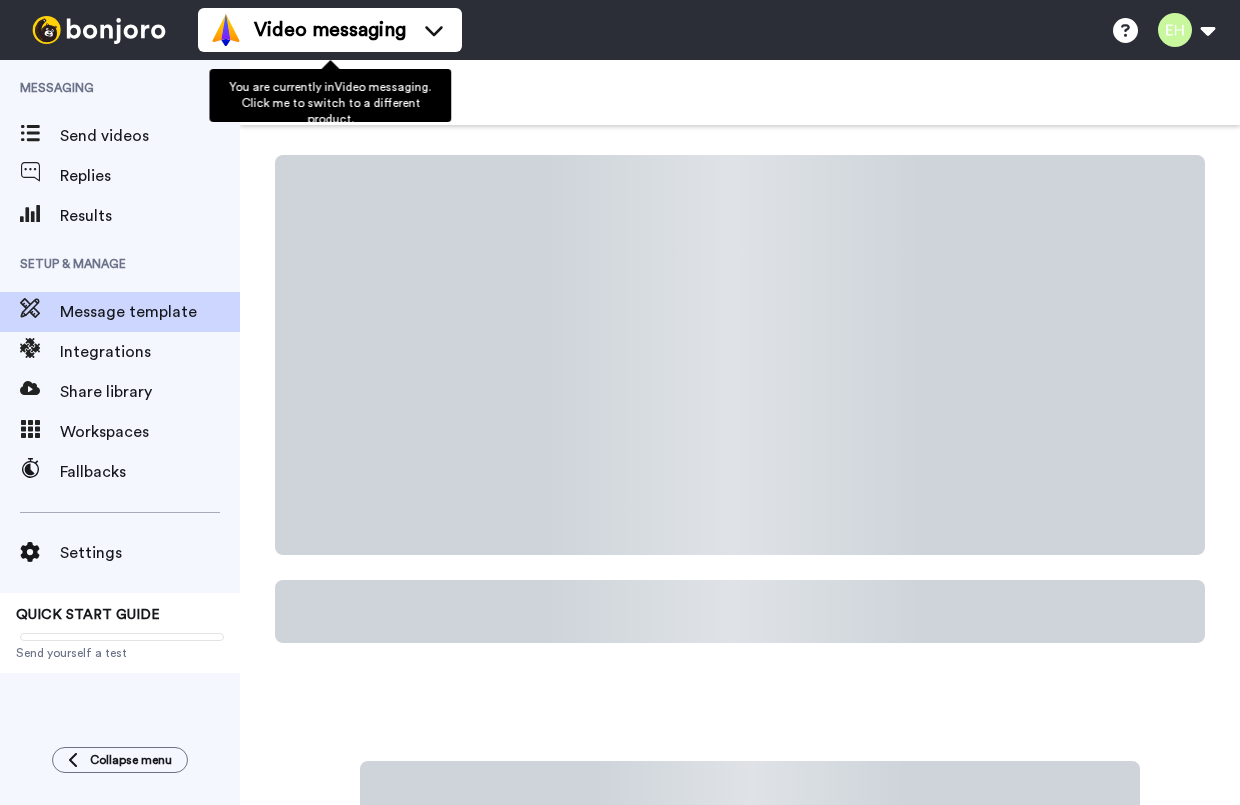 scroll, scrollTop: 0, scrollLeft: 0, axis: both 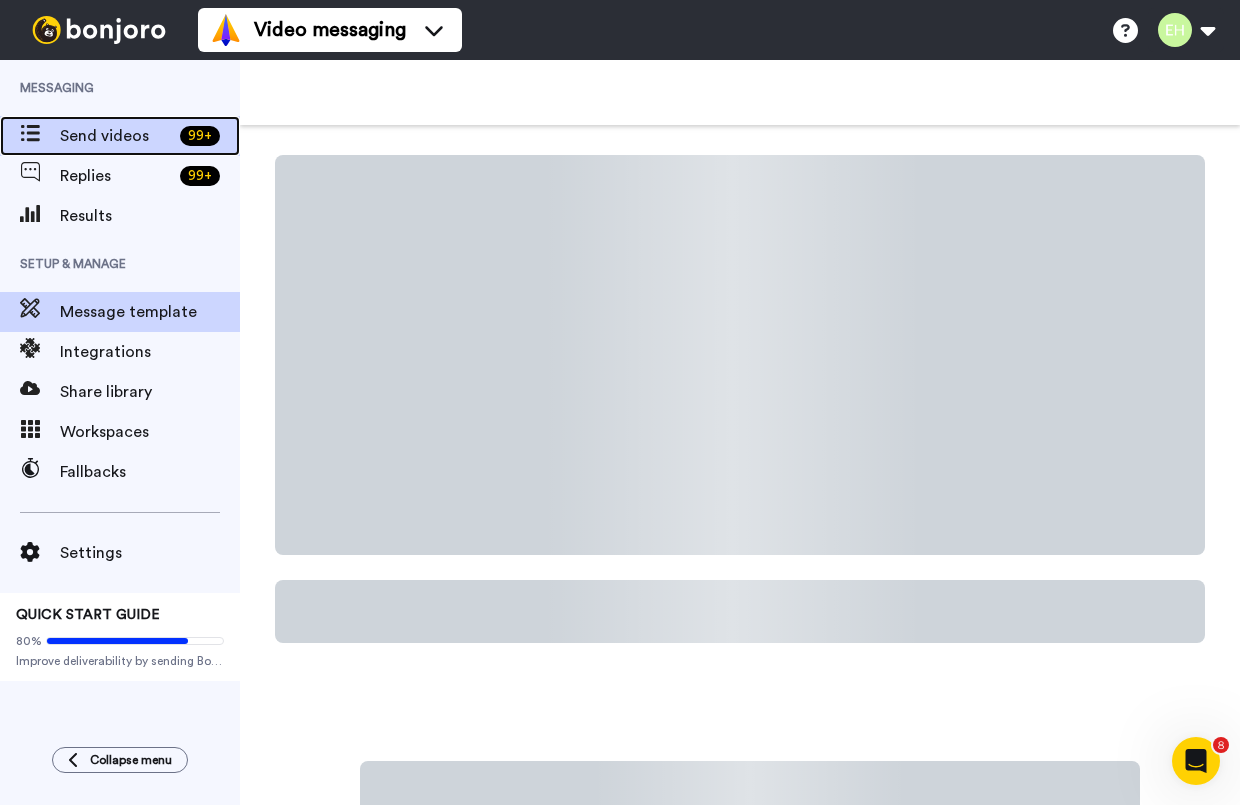 click on "Send videos" at bounding box center [116, 136] 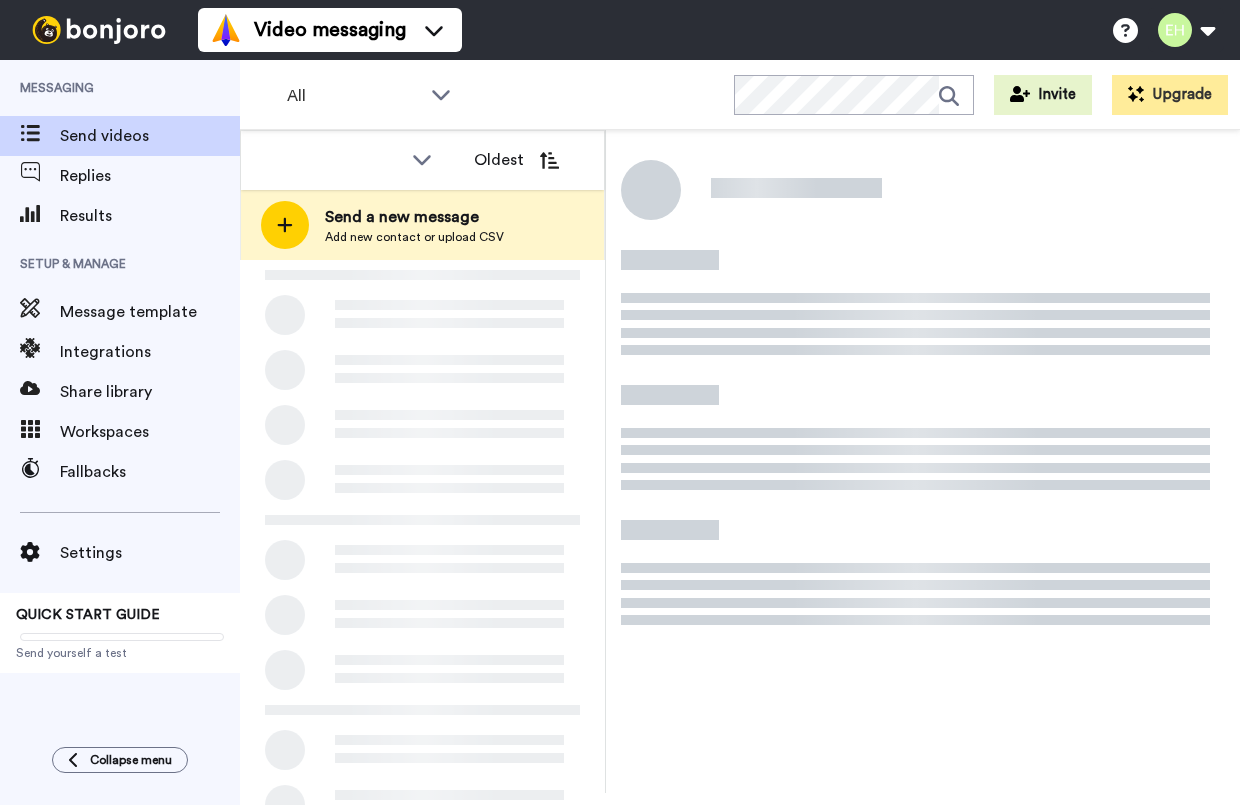 scroll, scrollTop: 0, scrollLeft: 0, axis: both 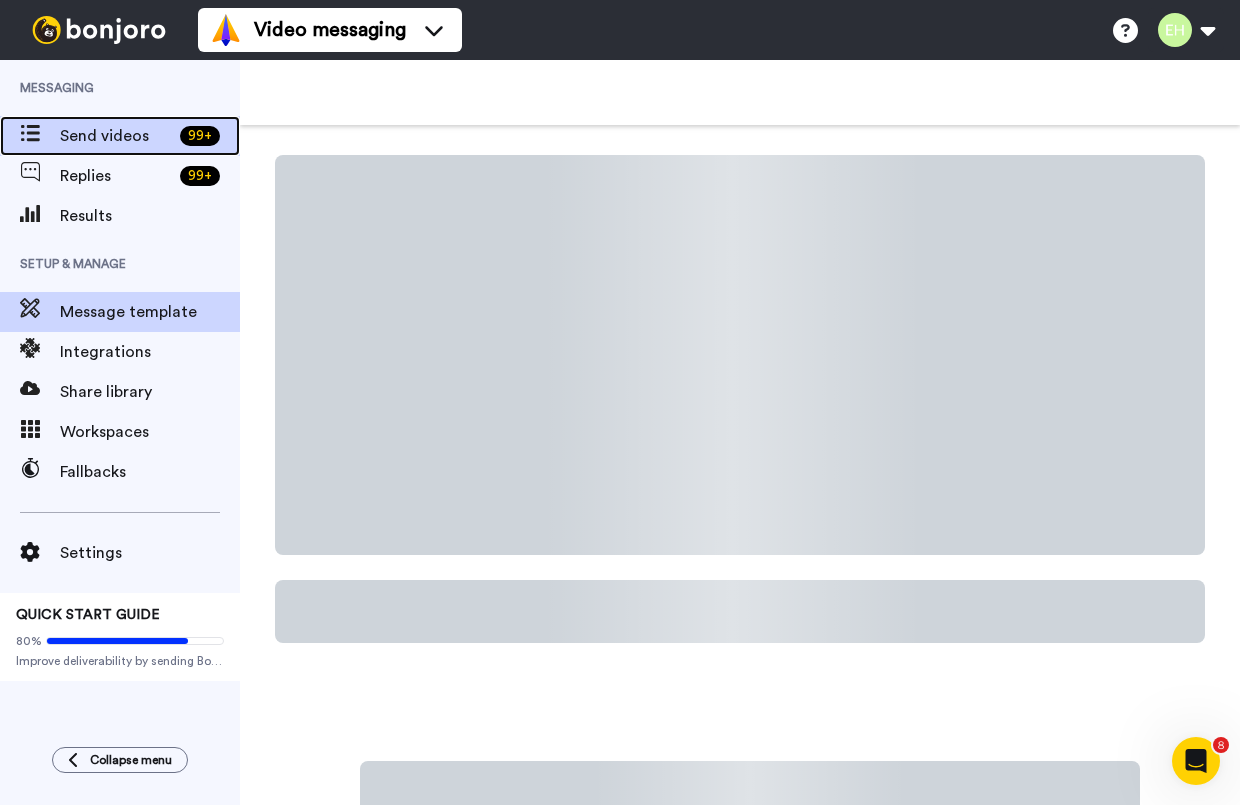 click on "Send videos" at bounding box center [116, 136] 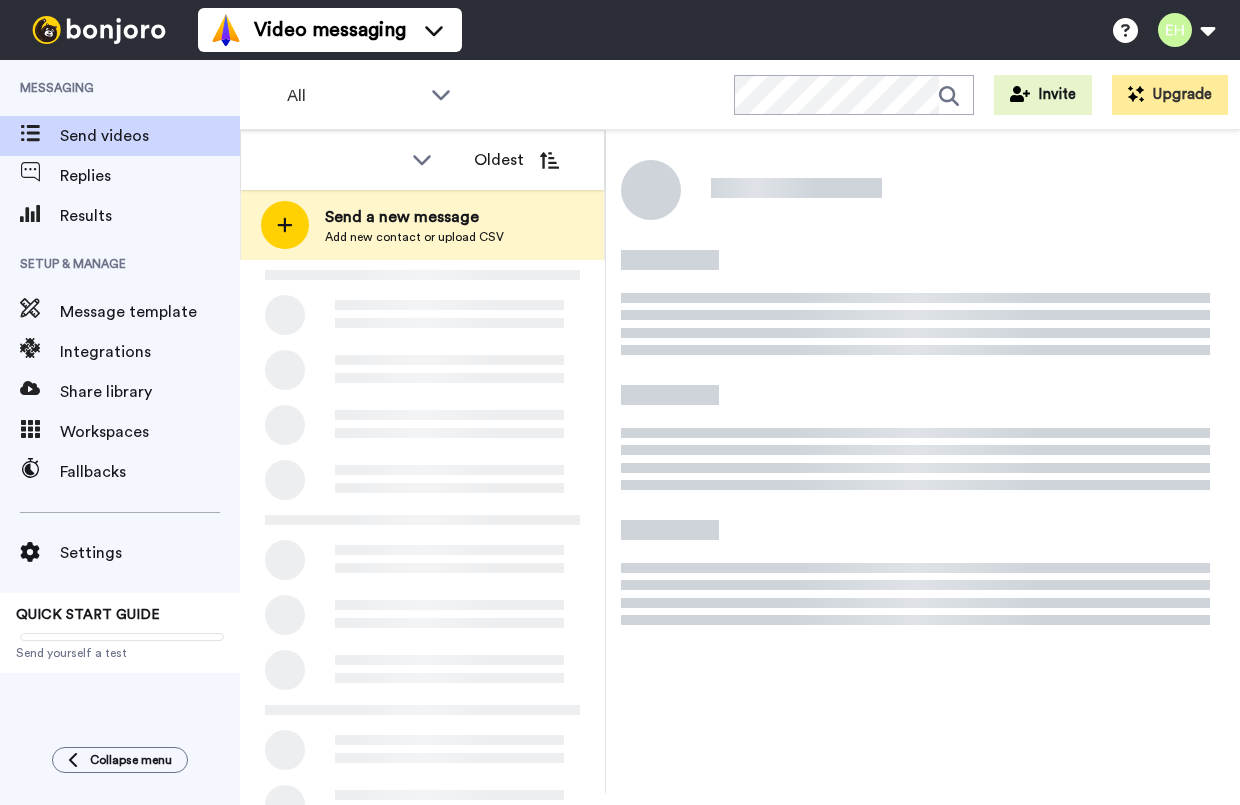 scroll, scrollTop: 0, scrollLeft: 0, axis: both 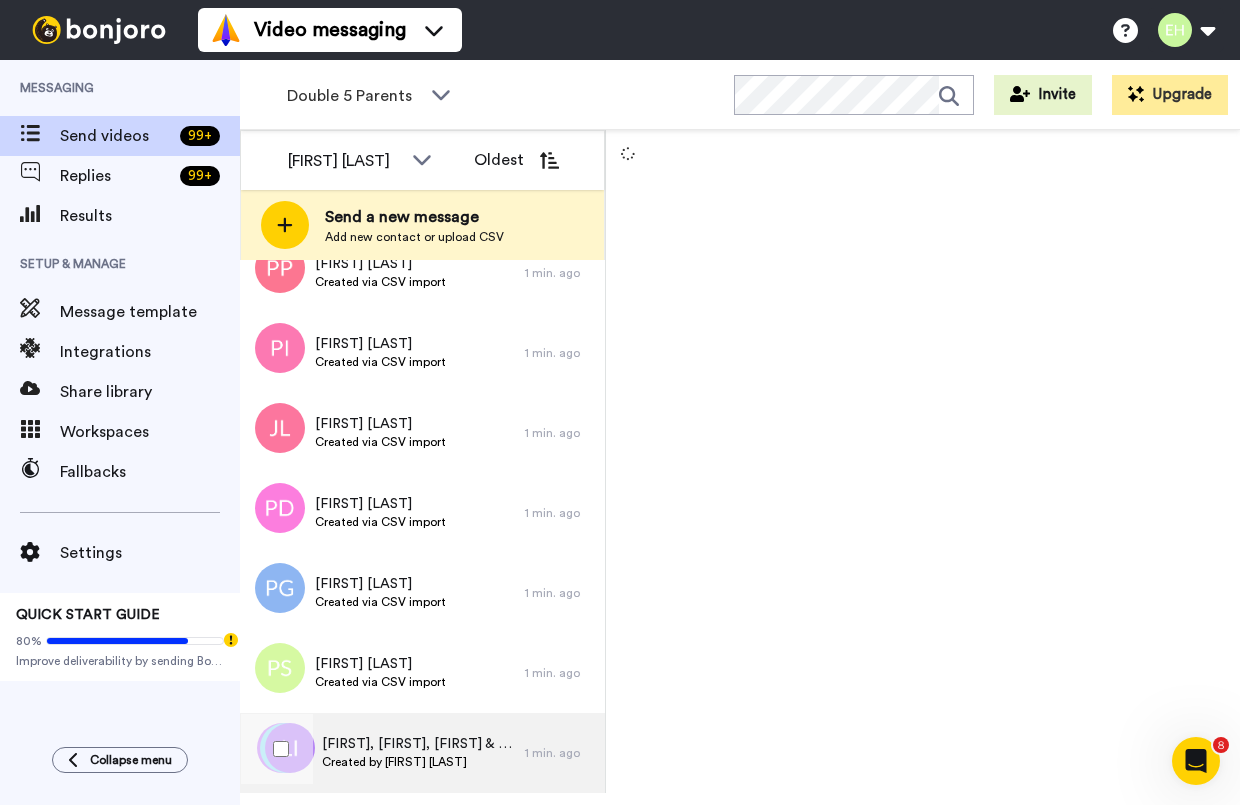 click on "[FIRST], [FIRST], [FIRST] & 172 others" at bounding box center (418, 744) 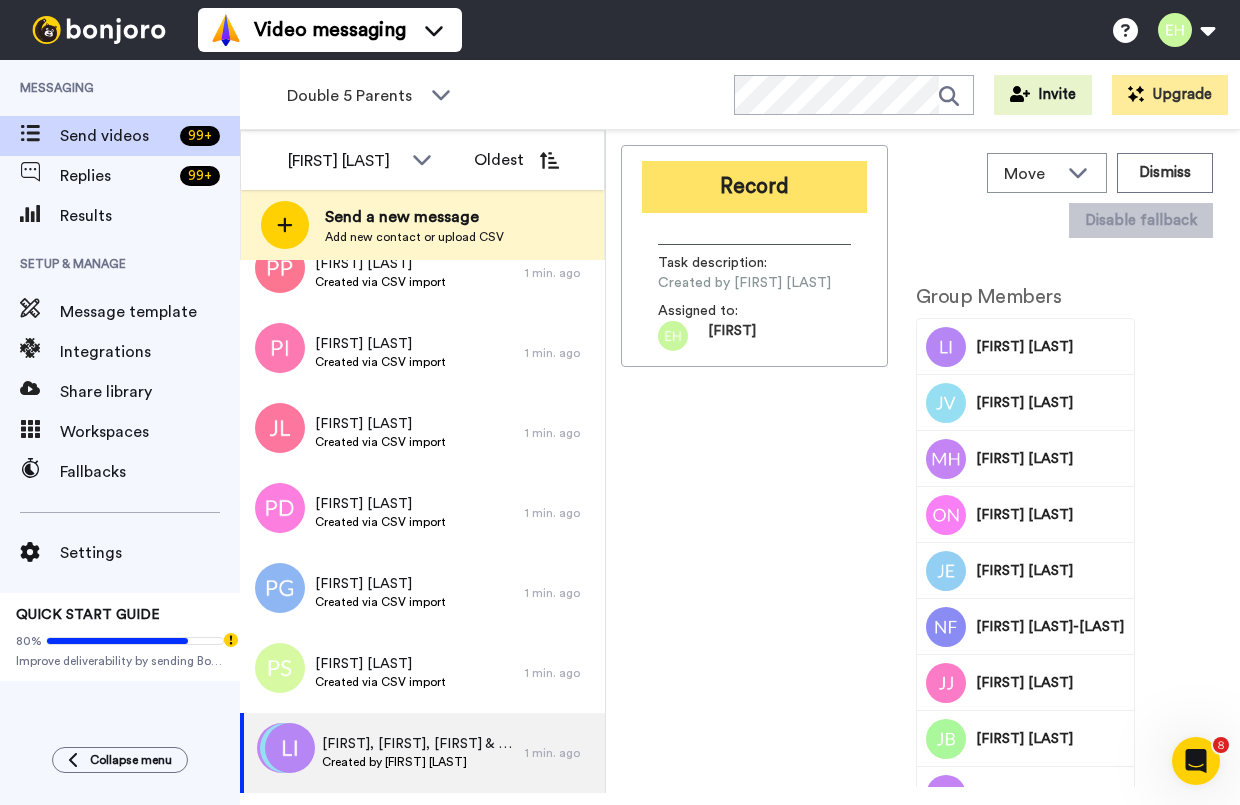 click on "Record" at bounding box center (754, 187) 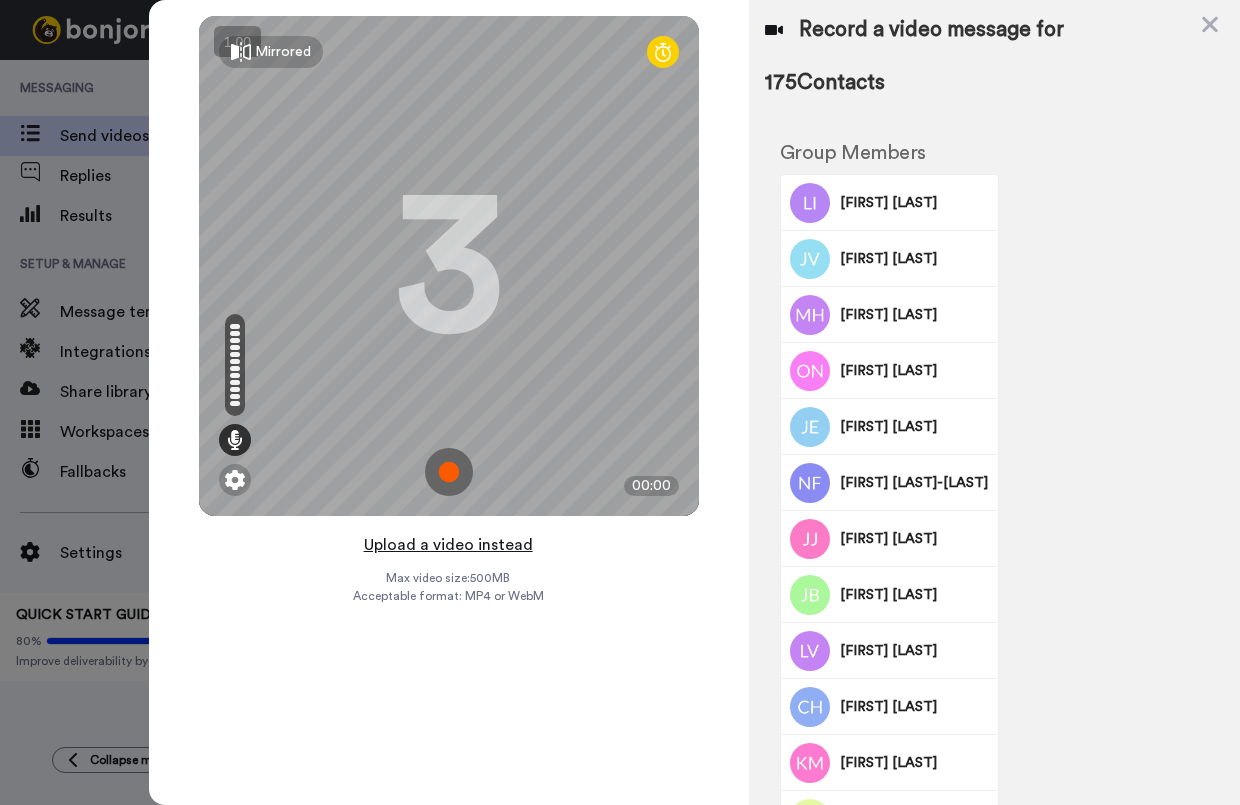 click on "Upload a video instead" at bounding box center [448, 545] 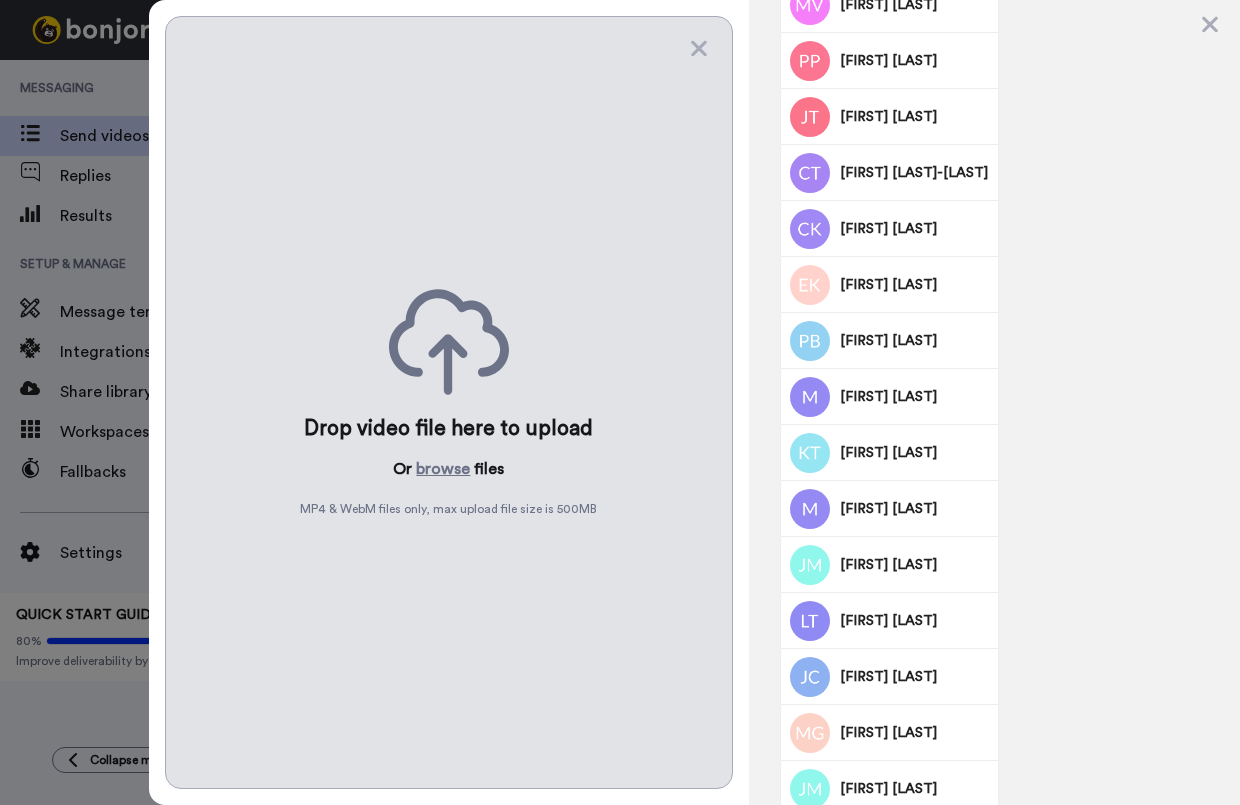 scroll, scrollTop: 3949, scrollLeft: 0, axis: vertical 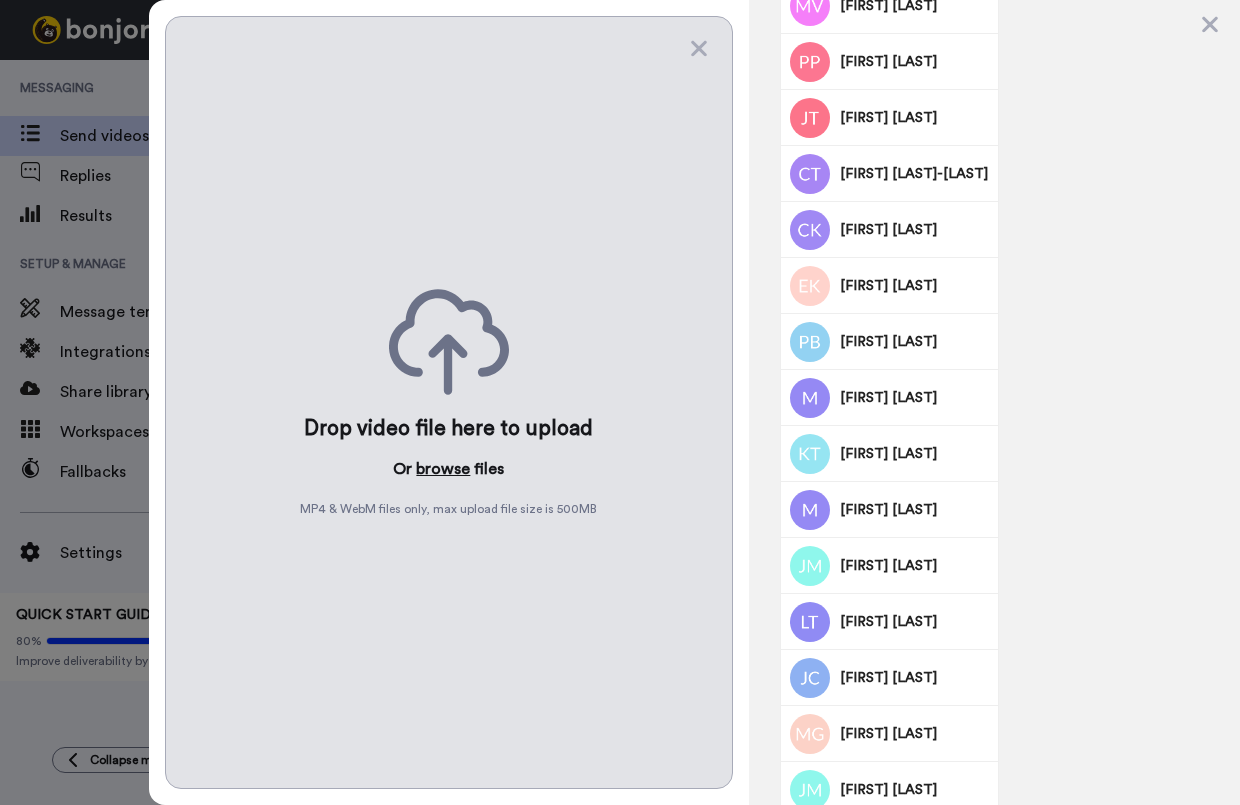 click on "browse" at bounding box center [443, 469] 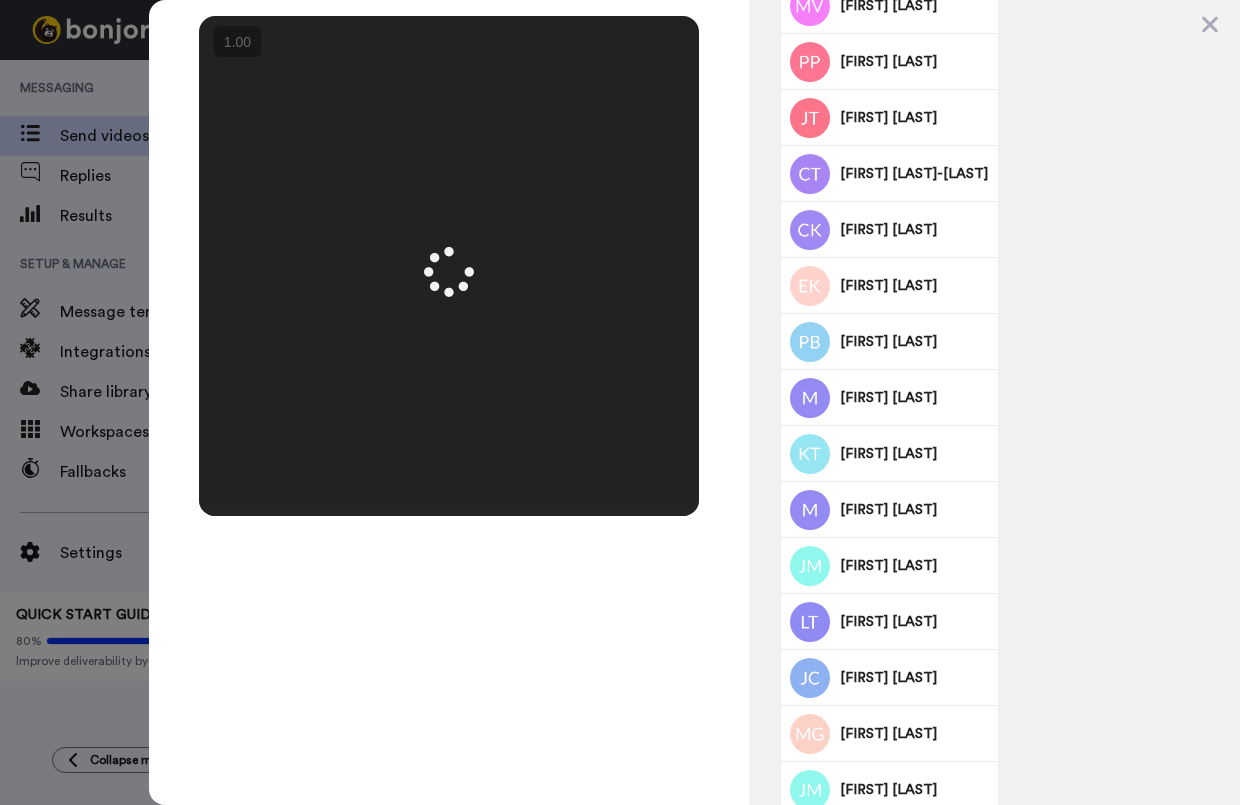 scroll, scrollTop: 0, scrollLeft: 0, axis: both 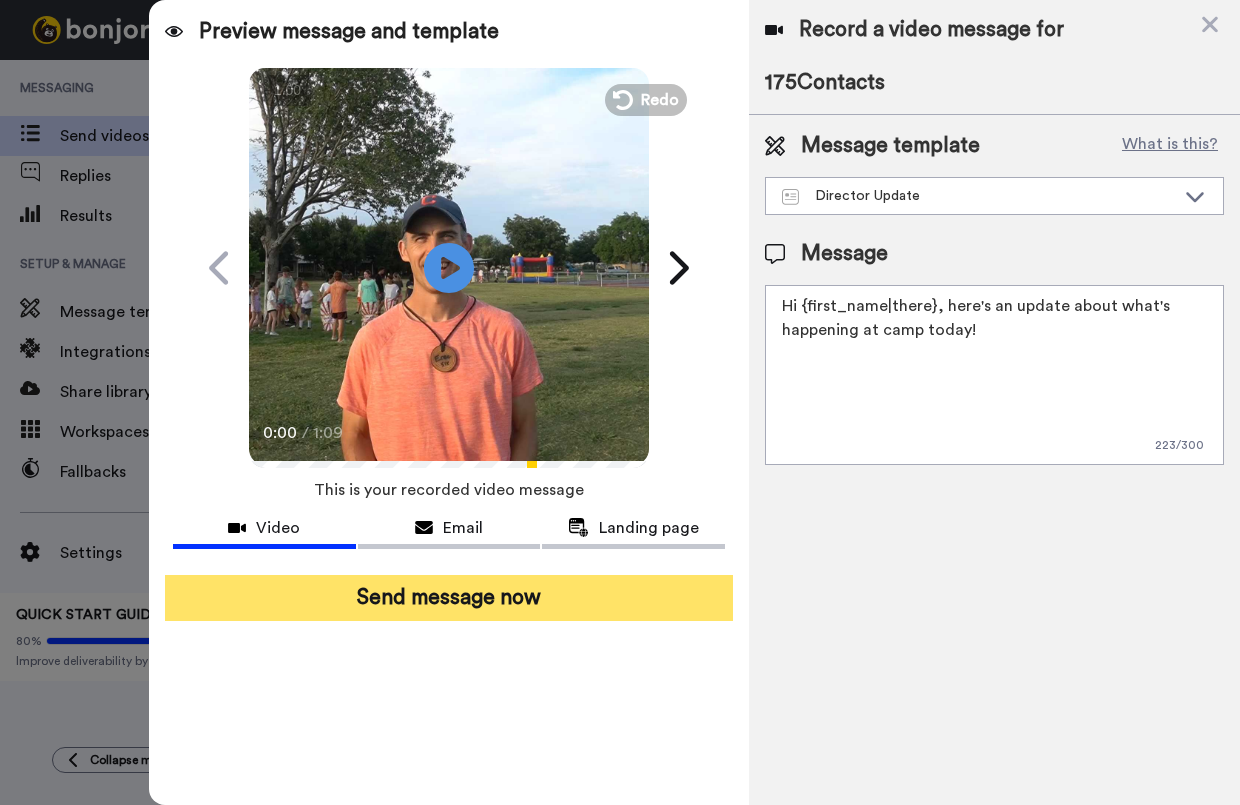 click on "Send message now" at bounding box center (449, 598) 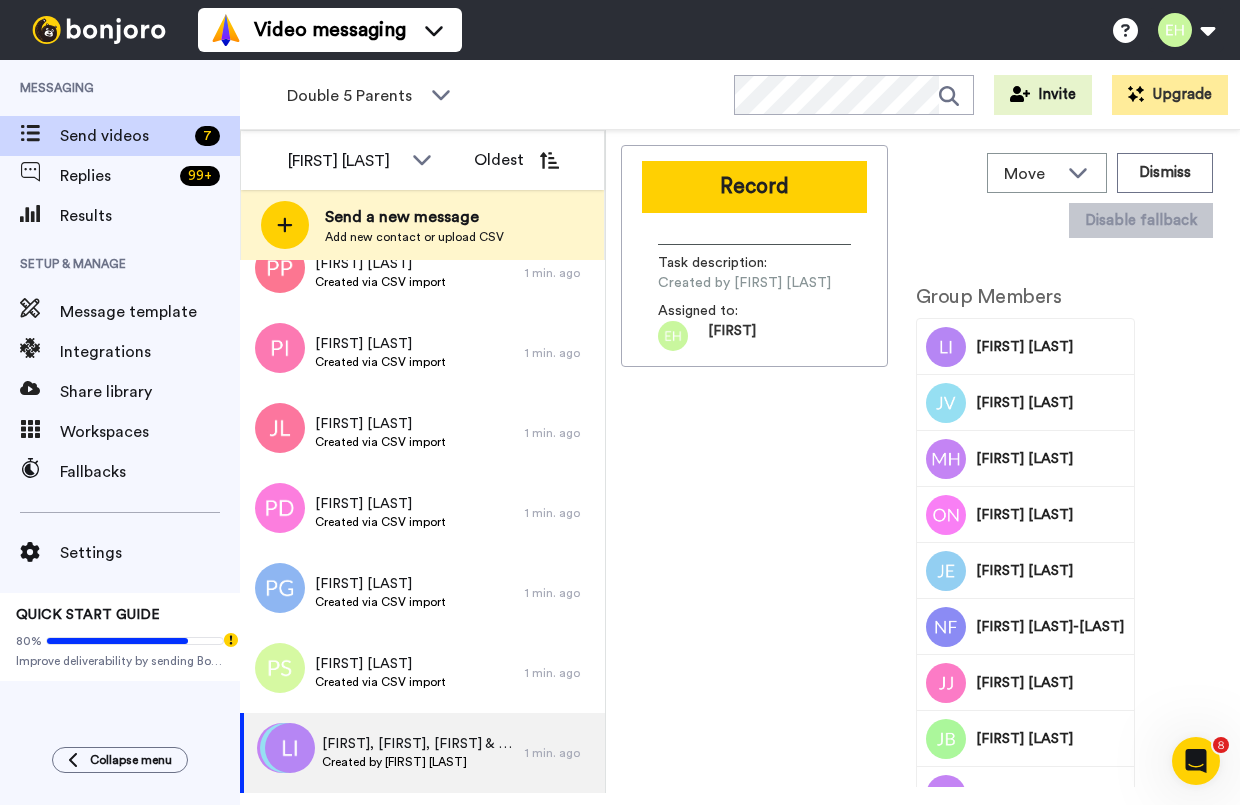 scroll, scrollTop: 0, scrollLeft: 0, axis: both 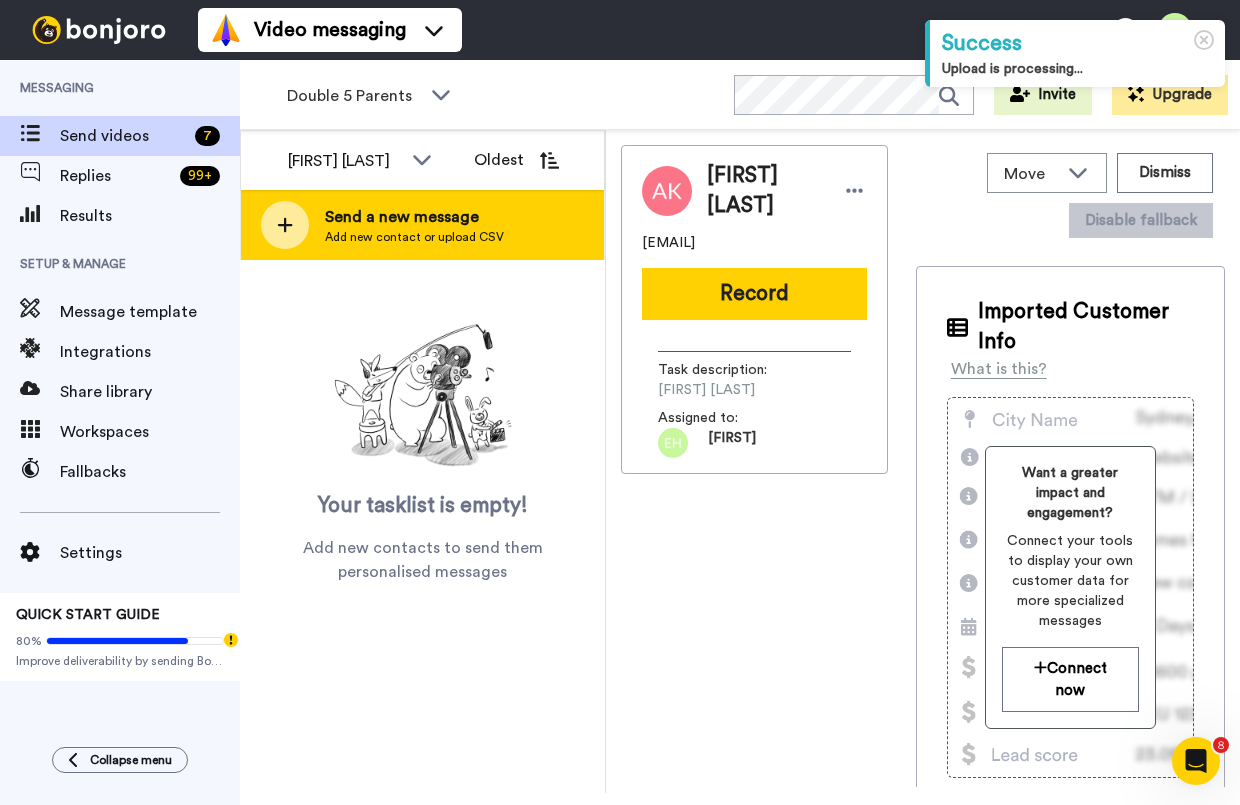 click on "Send a new message" at bounding box center (414, 217) 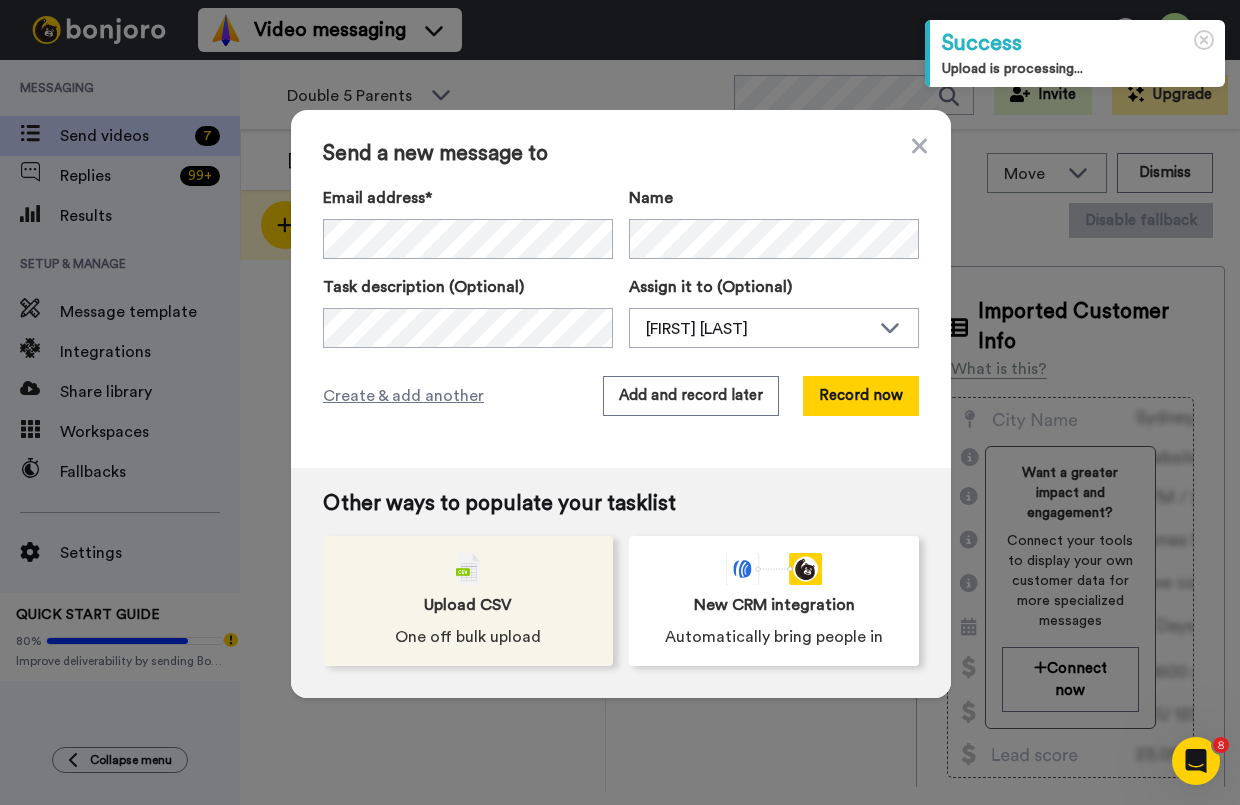 click at bounding box center [468, 569] 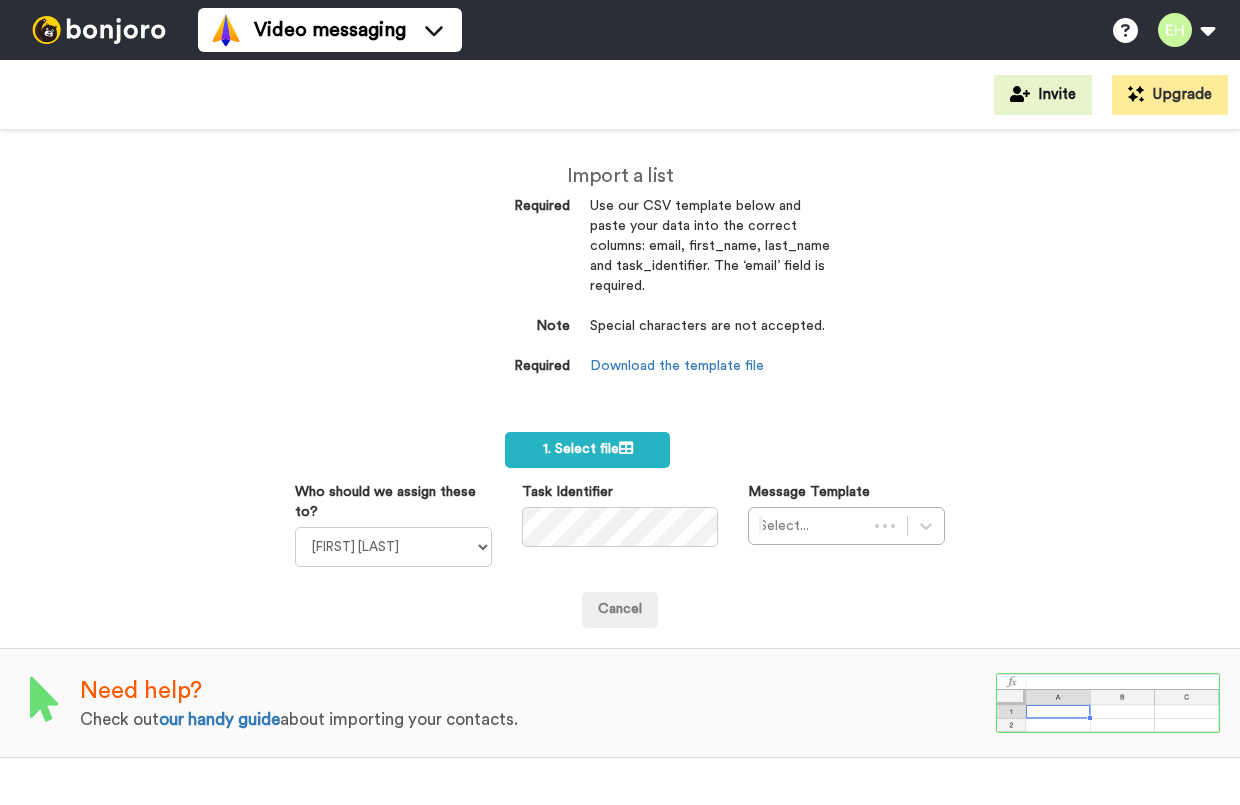 scroll, scrollTop: 0, scrollLeft: 0, axis: both 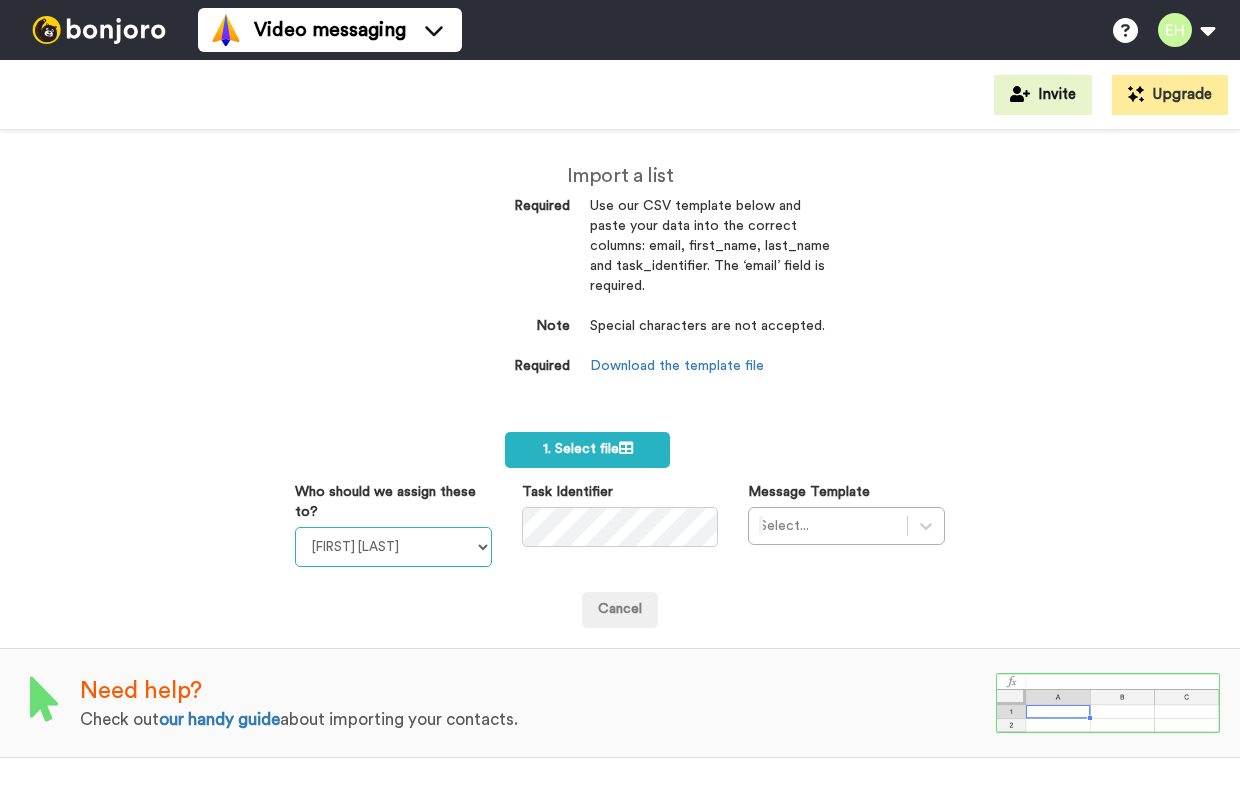 click on "Corinne Platt Josiah Platt Phyllis Campbell Erec Hillis" at bounding box center (393, 547) 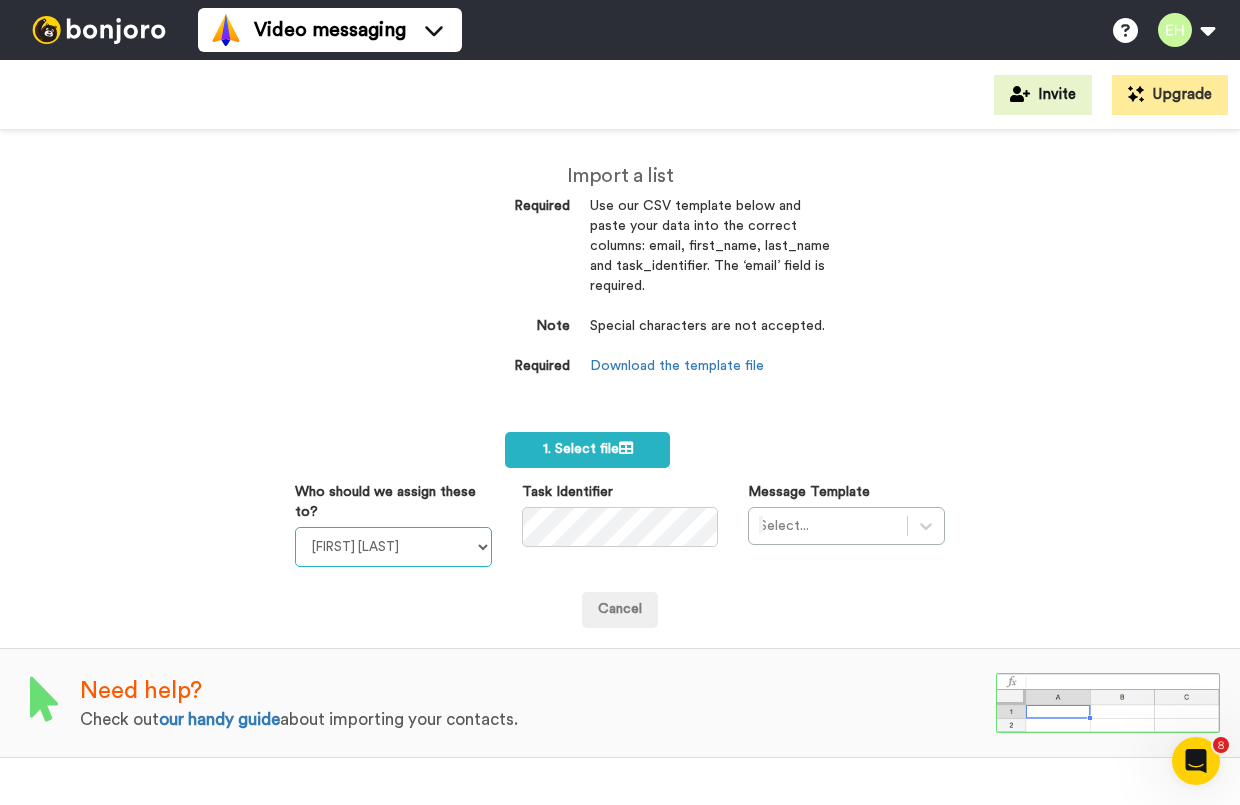 scroll, scrollTop: 0, scrollLeft: 0, axis: both 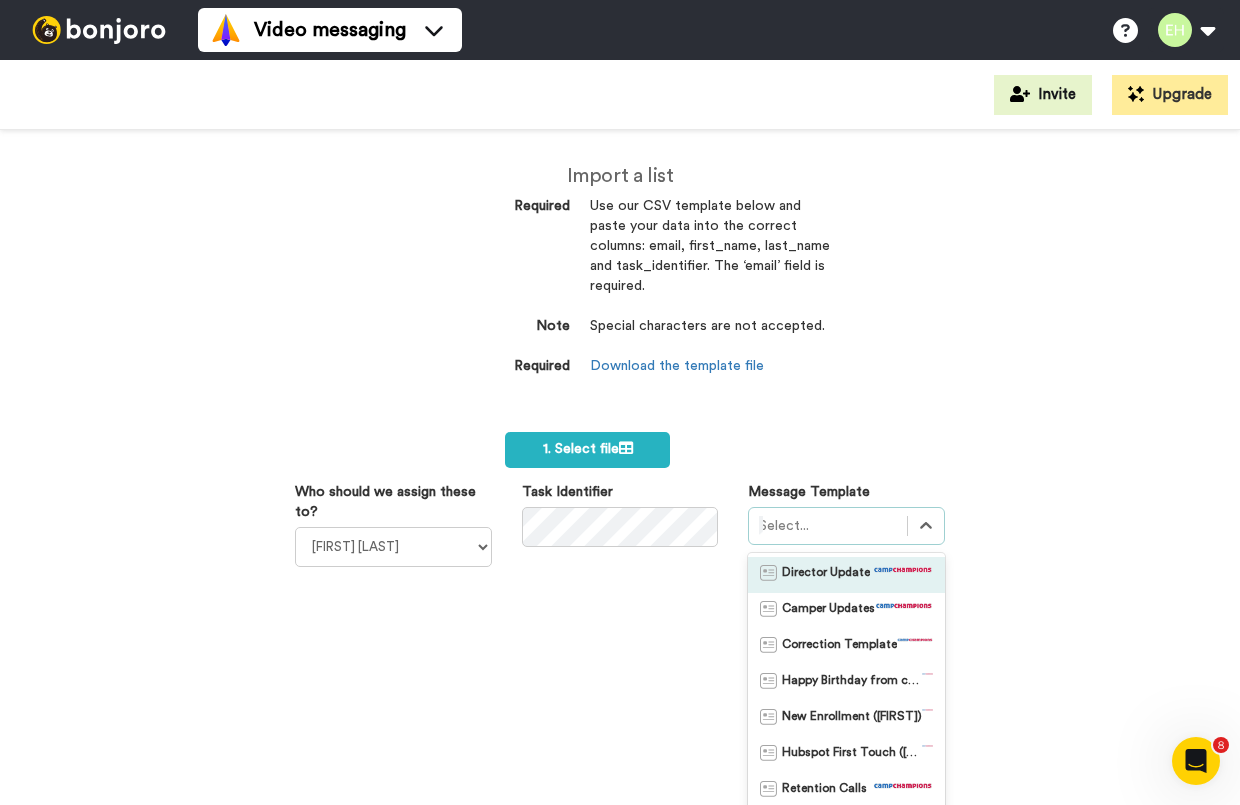 click on "option Director Update focused, 1 of 8. 8 results available. Use Up and Down to choose options, press Enter to select the currently focused option, press Escape to exit the menu, press Tab to select the option and exit the menu. Select... Director Update Camper Updates Correction Template Happy Birthday from camp! New Enrollment (Phyllis) Hubspot First Touch (Phyllis) Retention Calls Example from Grant" at bounding box center [846, 678] 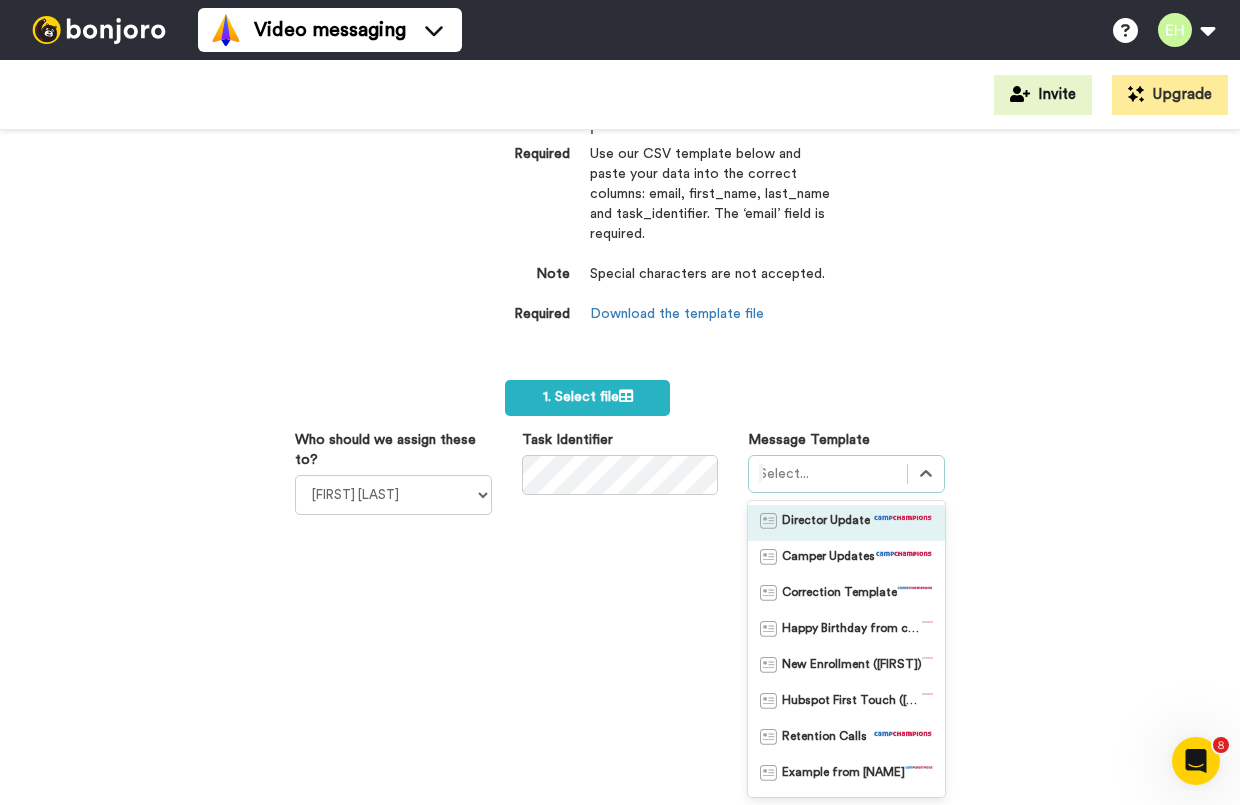 click on "Director Update" at bounding box center [826, 523] 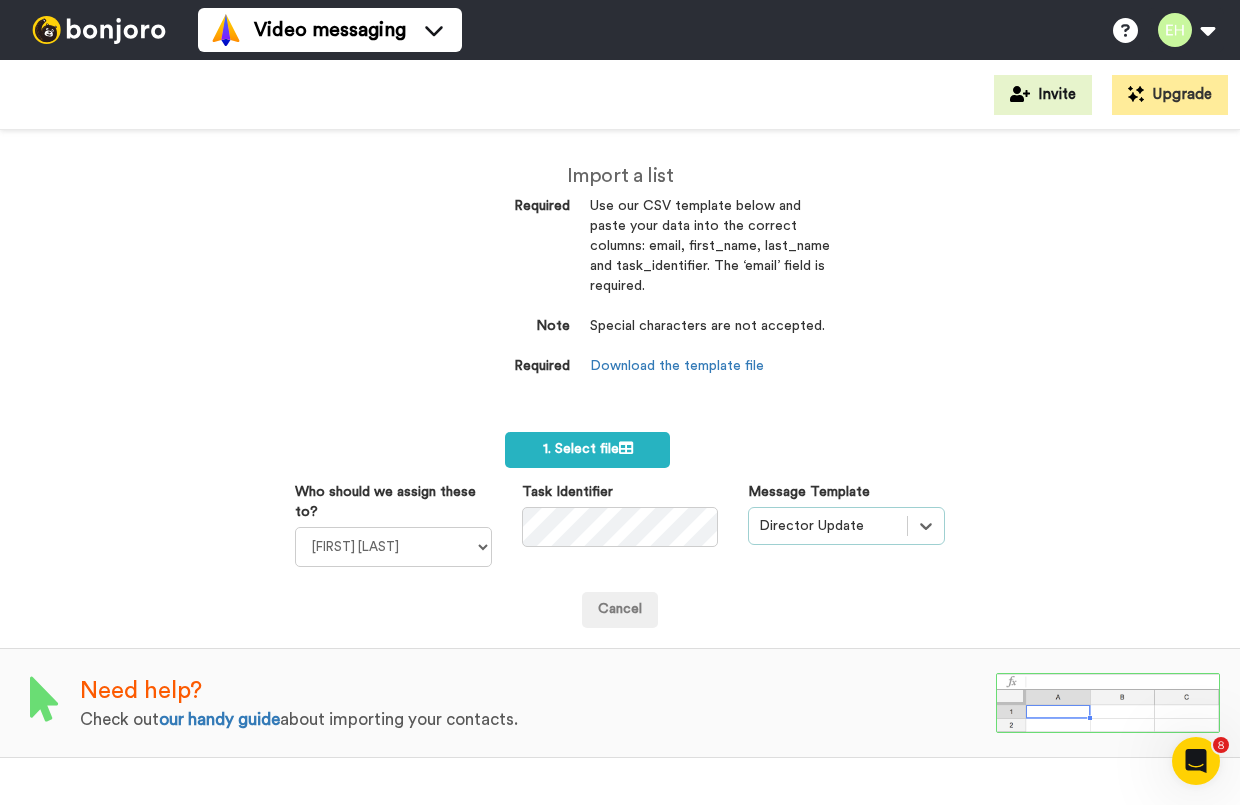 scroll, scrollTop: 0, scrollLeft: 0, axis: both 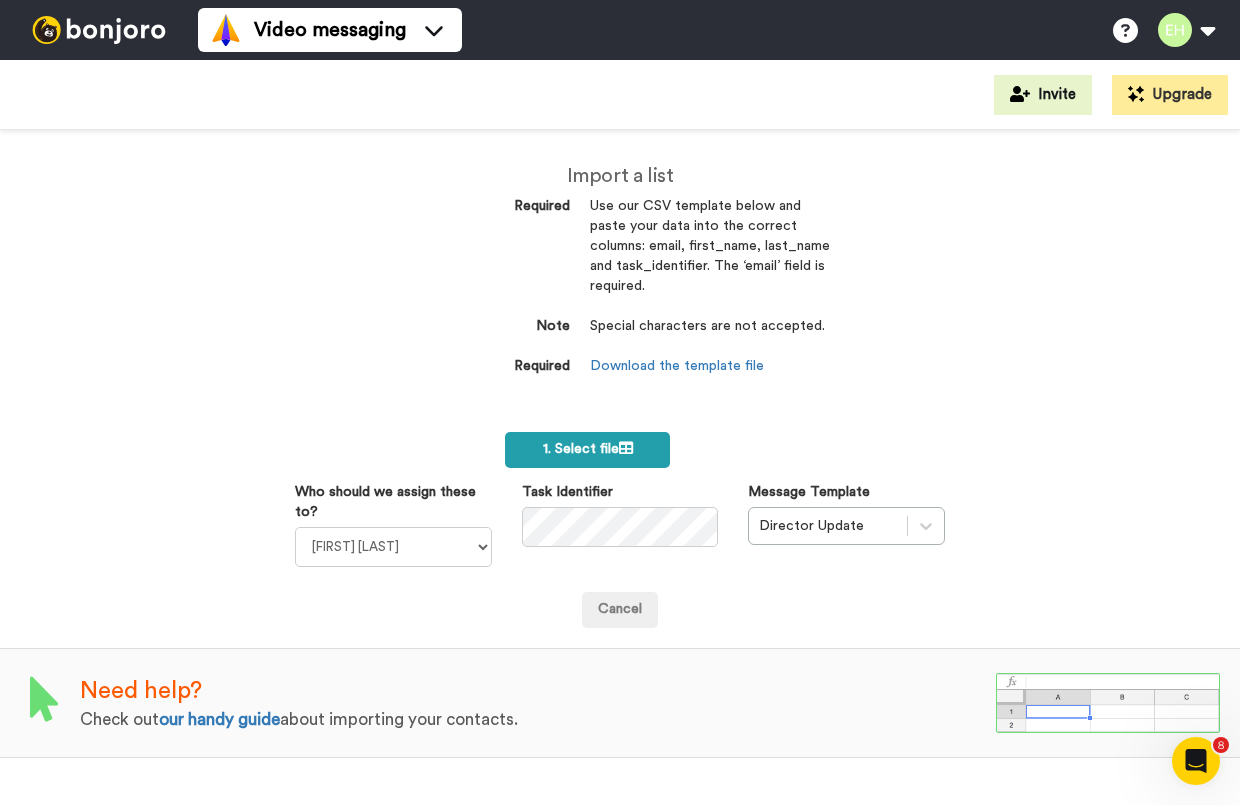 click on "1. Select file" at bounding box center [588, 449] 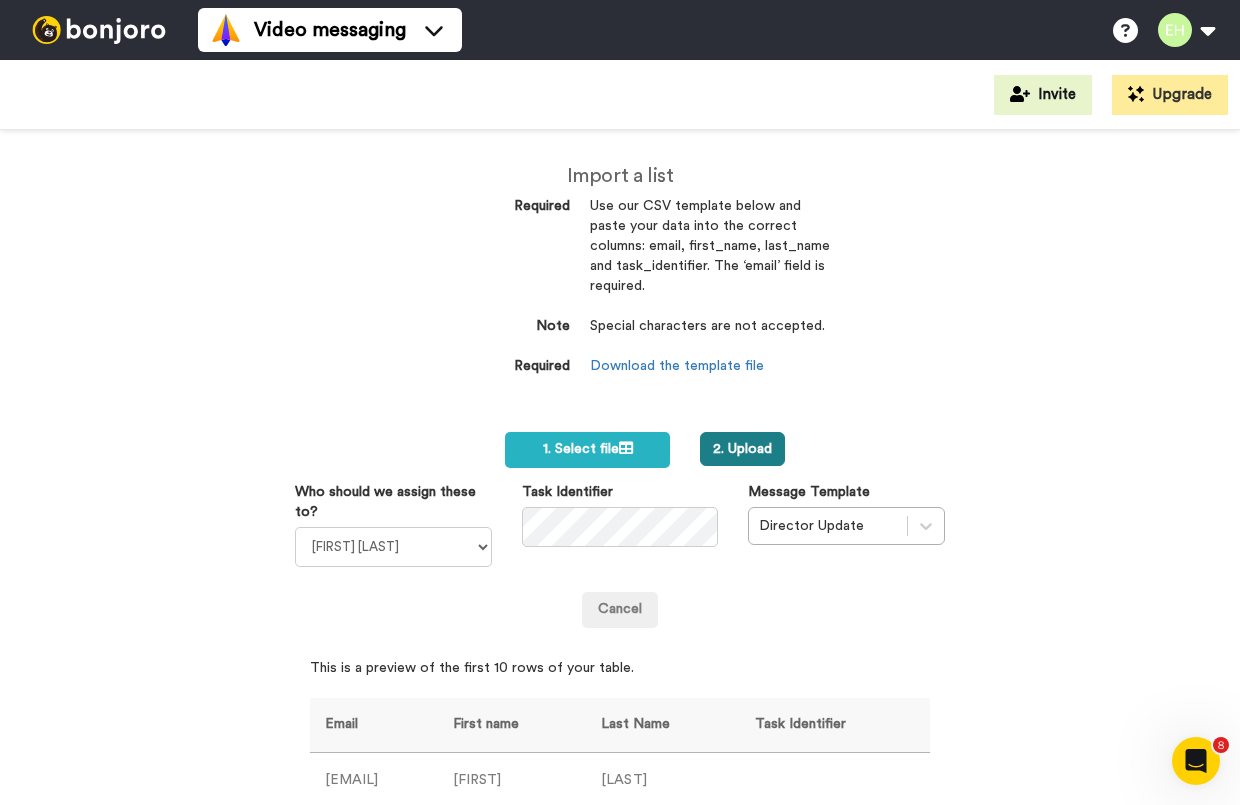 click on "2. Upload" at bounding box center (742, 449) 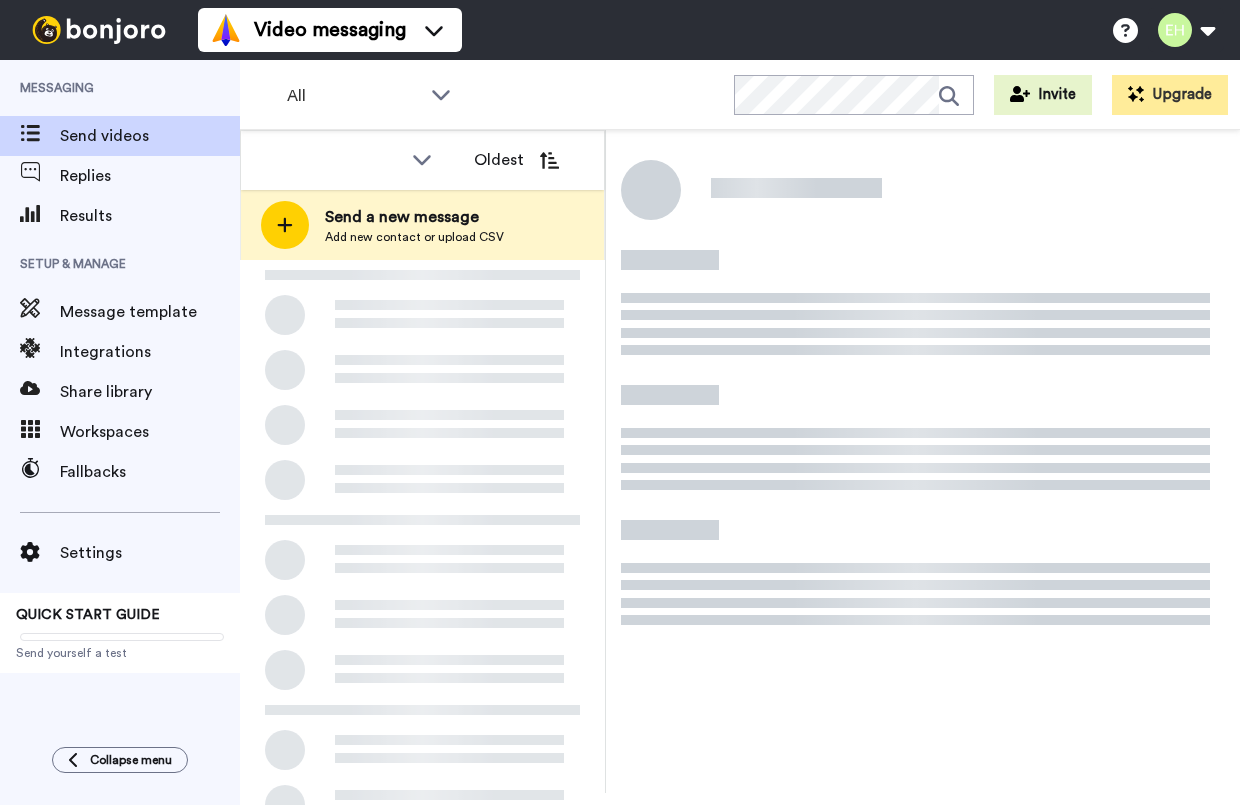 scroll, scrollTop: 0, scrollLeft: 0, axis: both 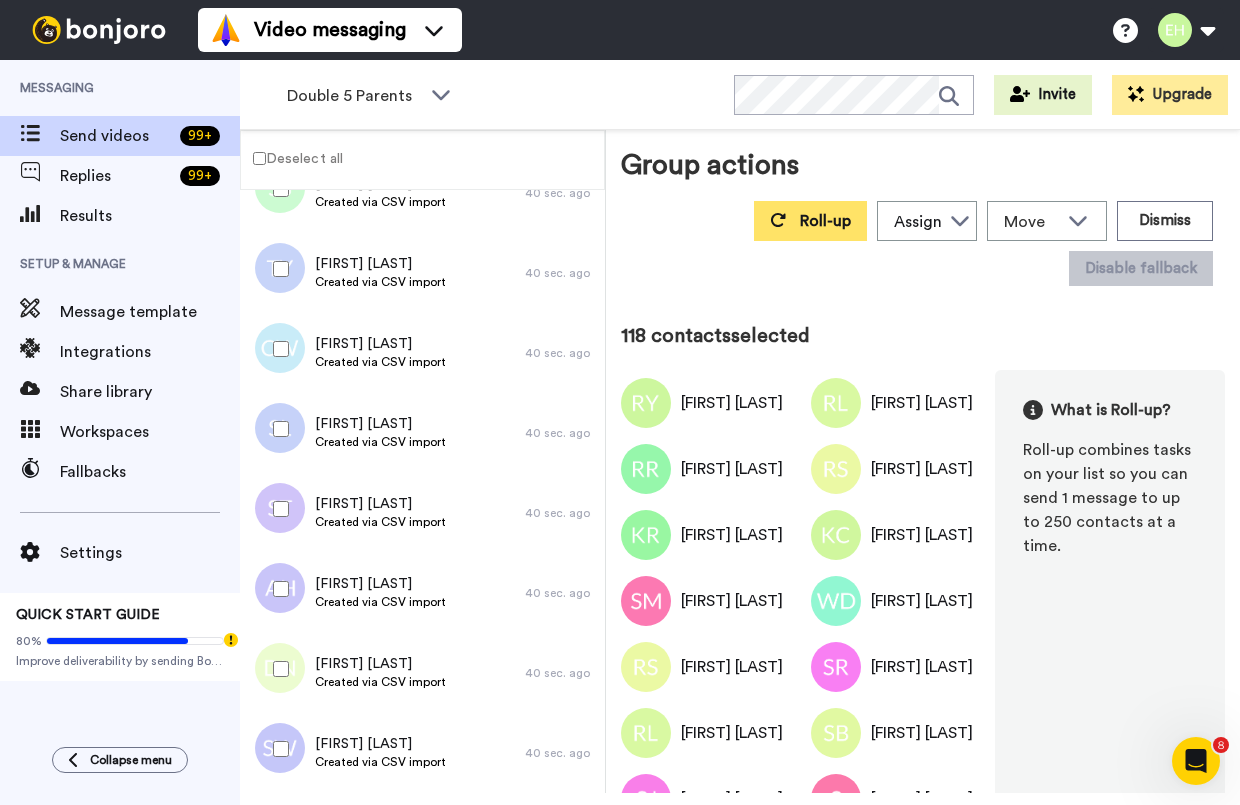 click on "Roll-up" at bounding box center [810, 221] 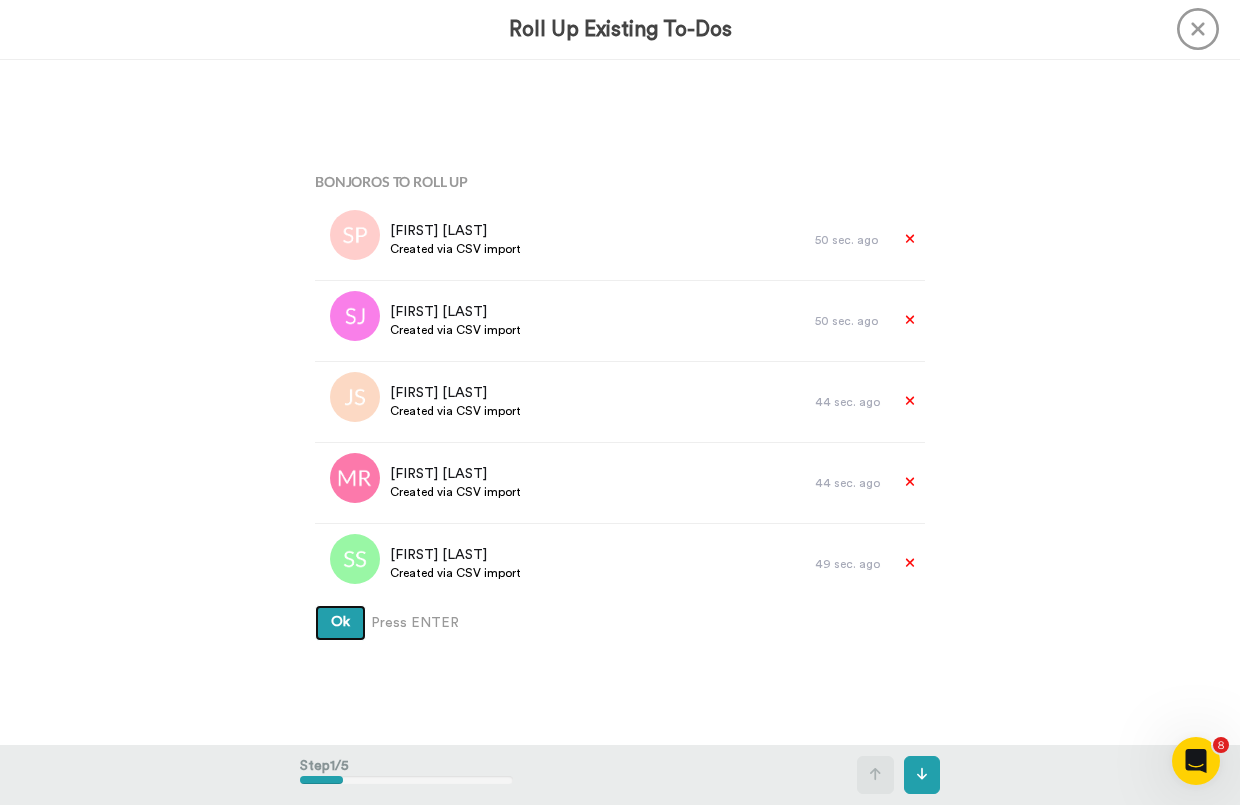 click on "Ok" at bounding box center [340, 623] 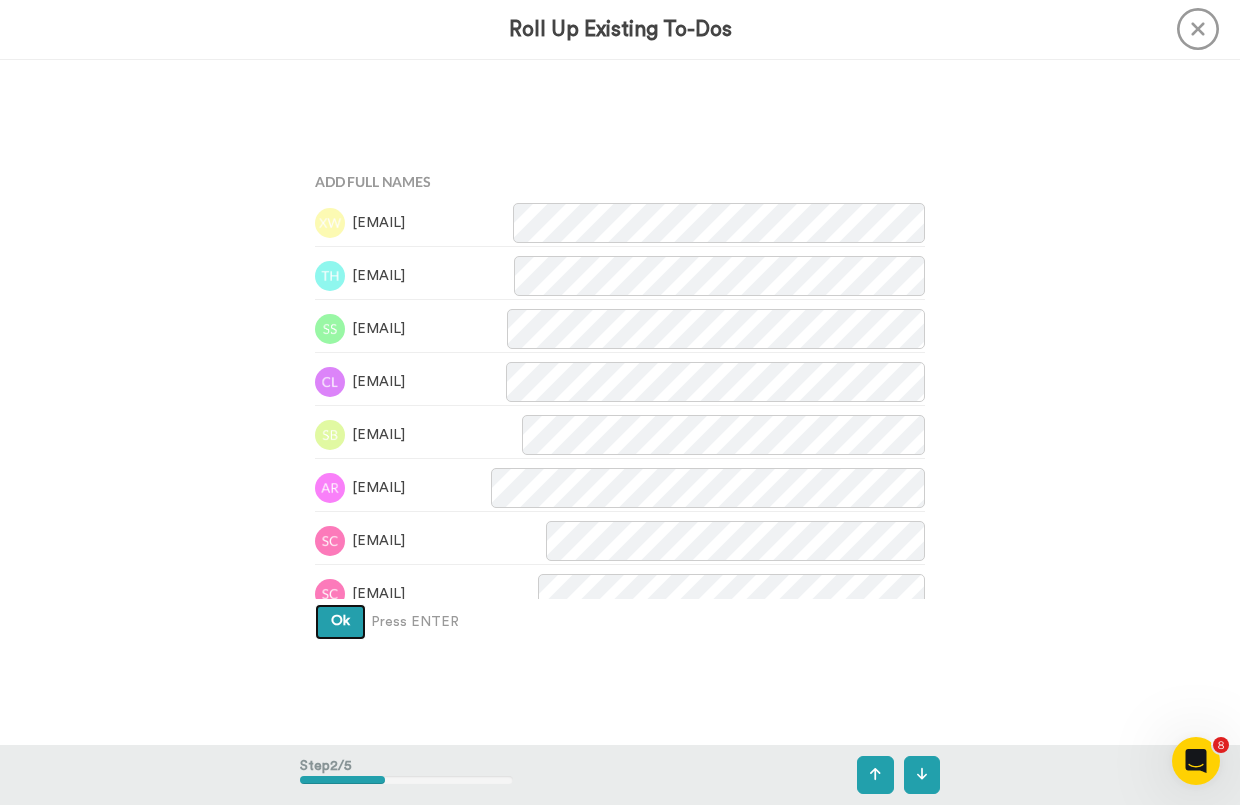 click on "Ok" at bounding box center (340, 622) 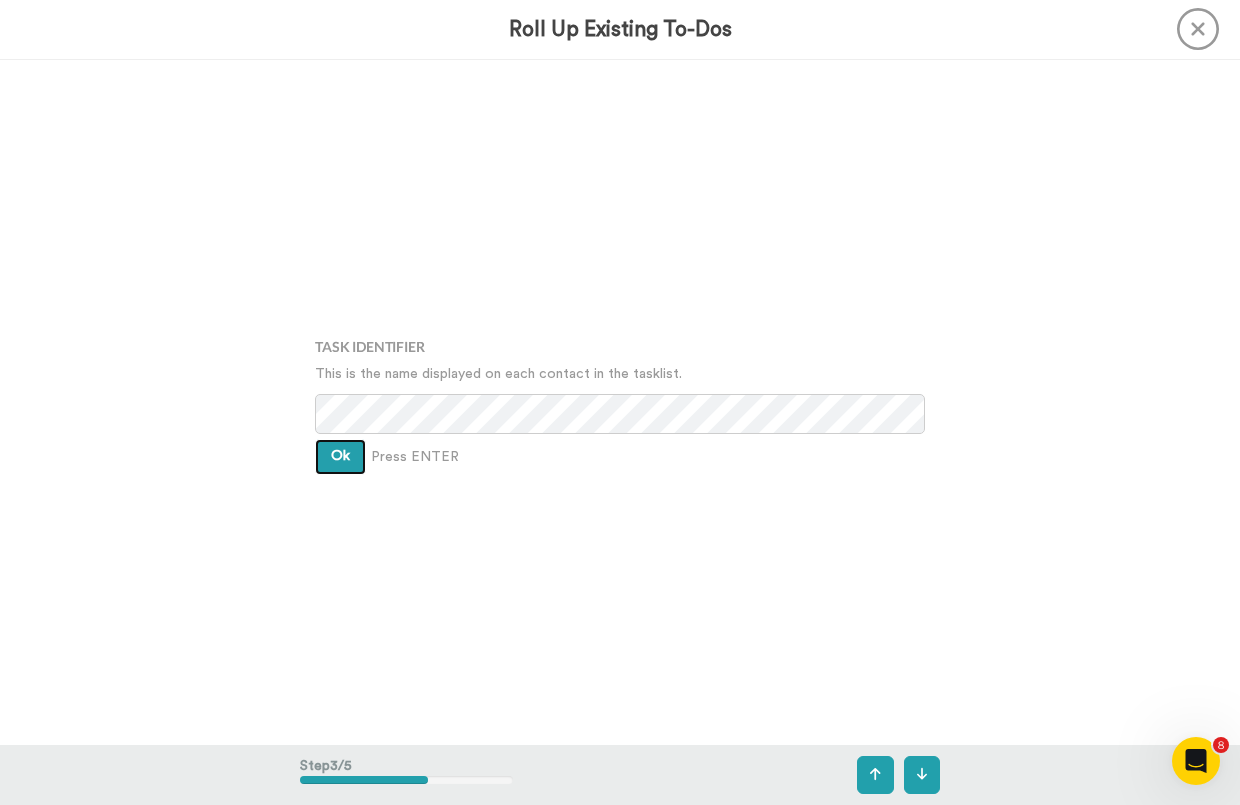 click on "Ok" at bounding box center [340, 457] 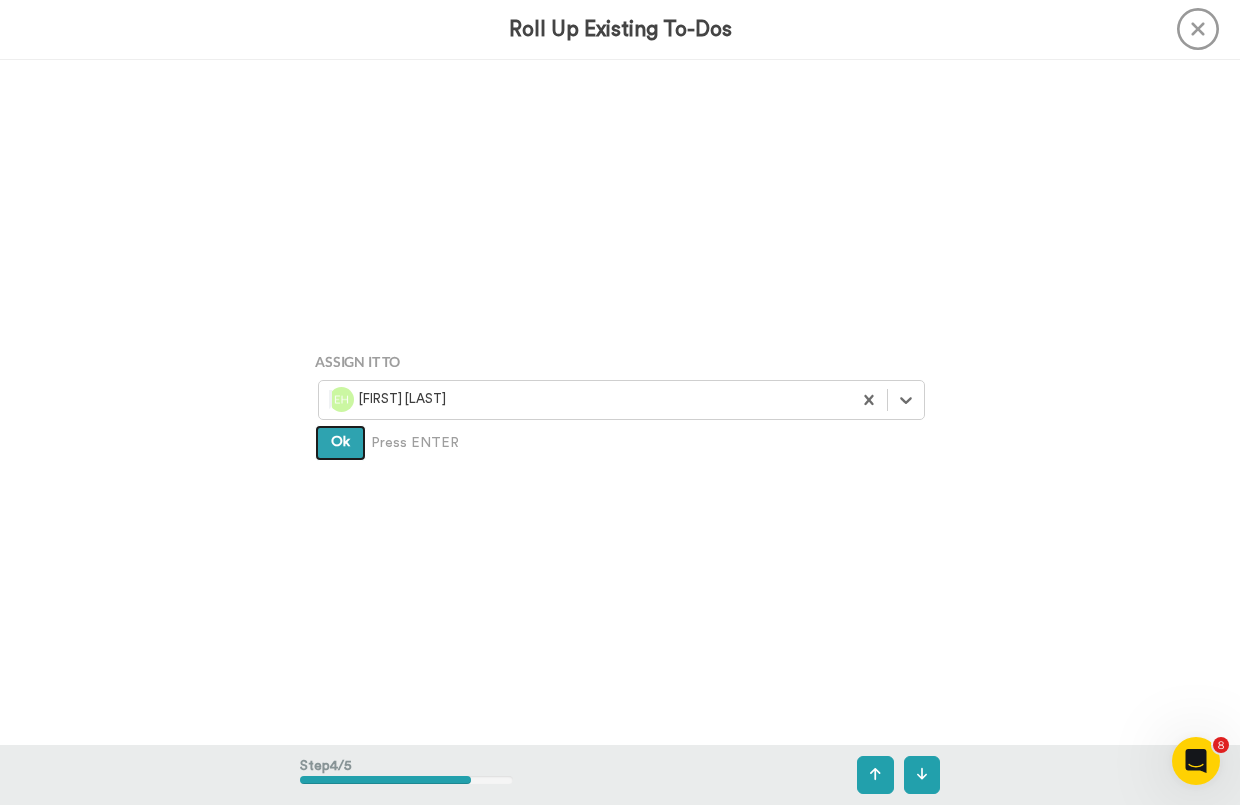 click on "Ok" at bounding box center [340, 442] 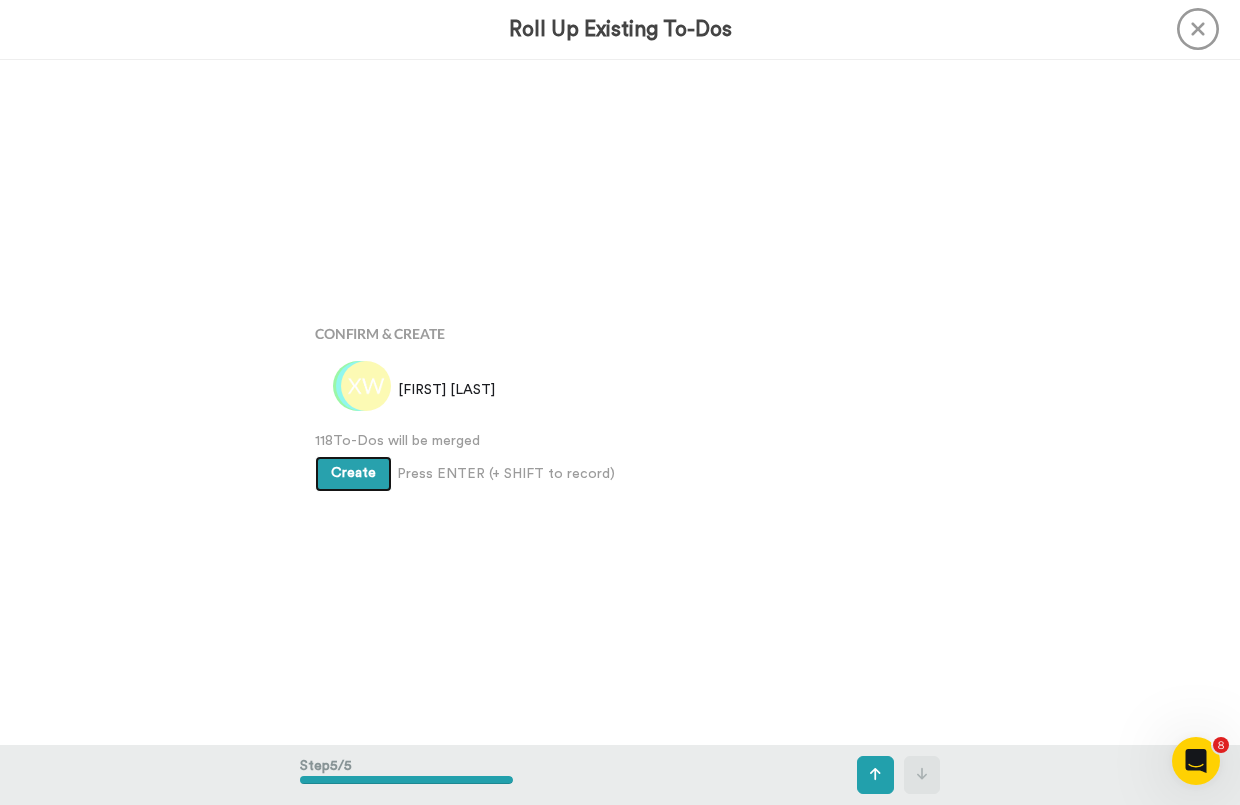 scroll, scrollTop: 2742, scrollLeft: 0, axis: vertical 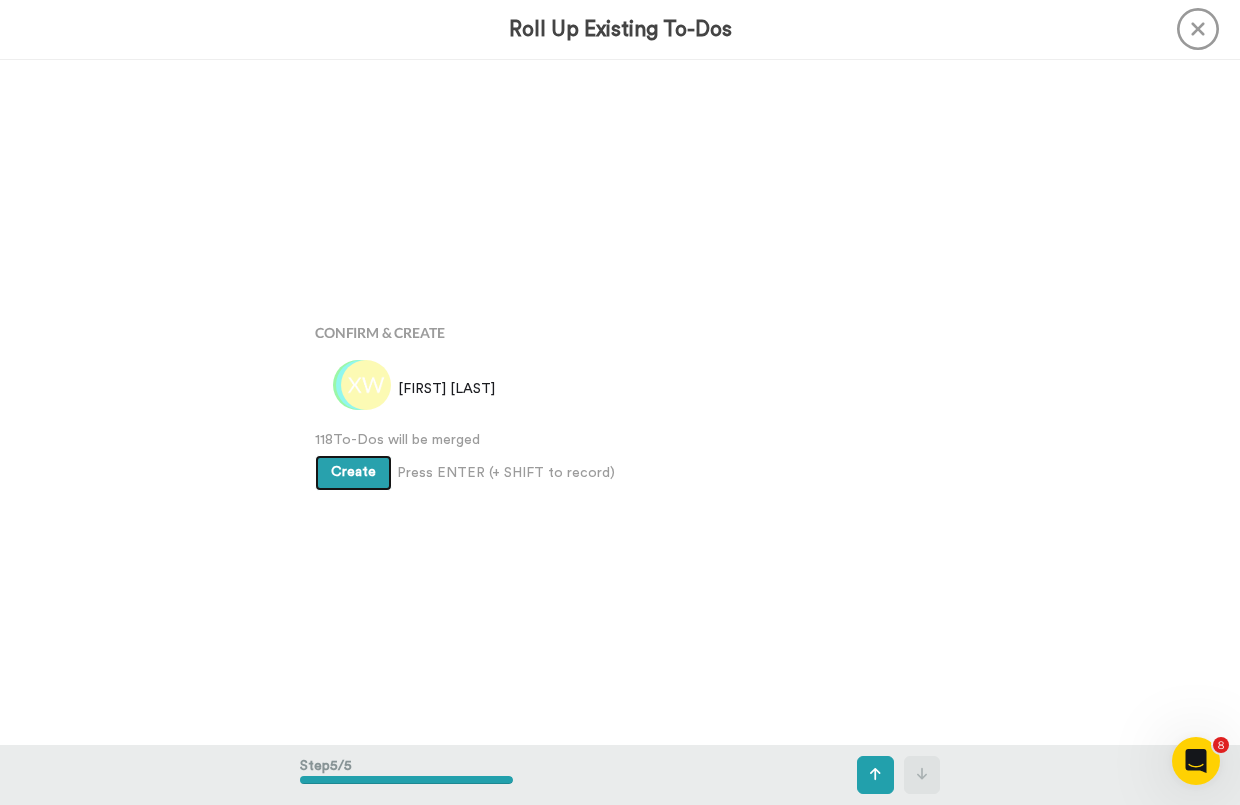 click on "Create" at bounding box center (353, 472) 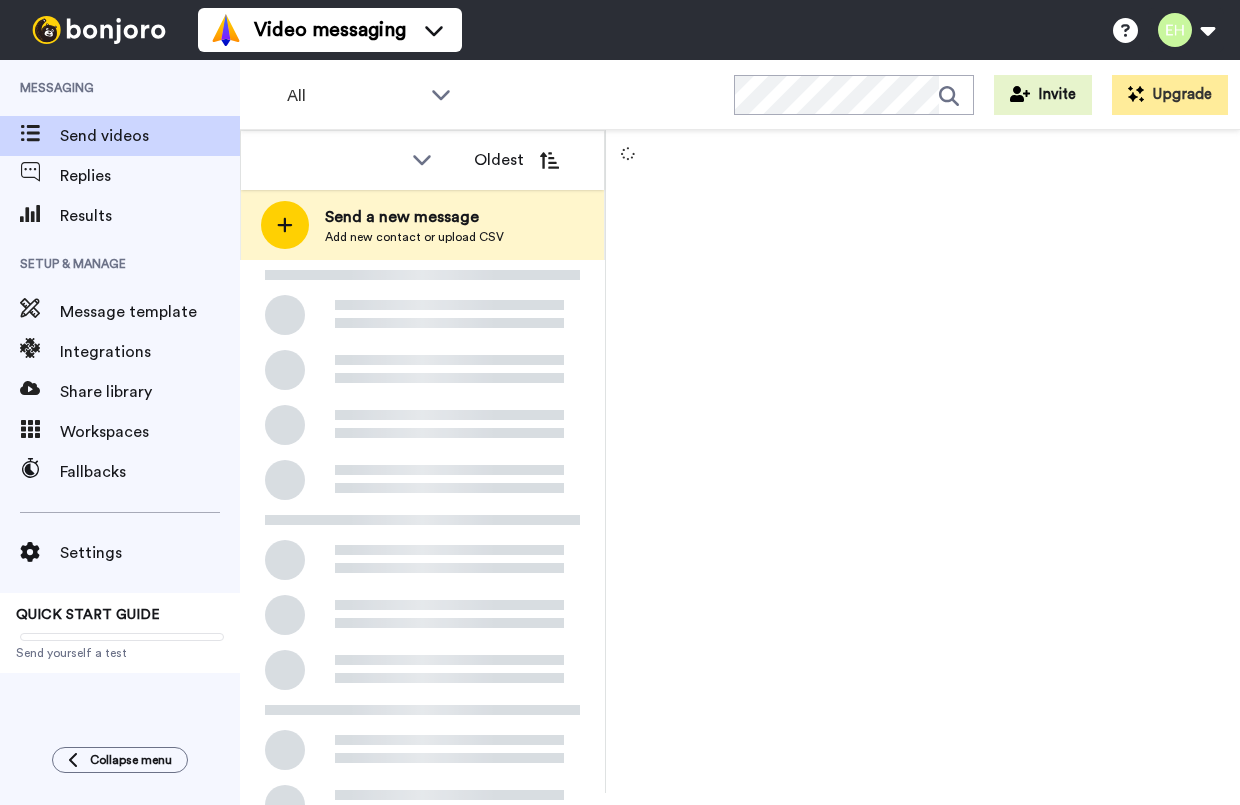 scroll, scrollTop: 0, scrollLeft: 0, axis: both 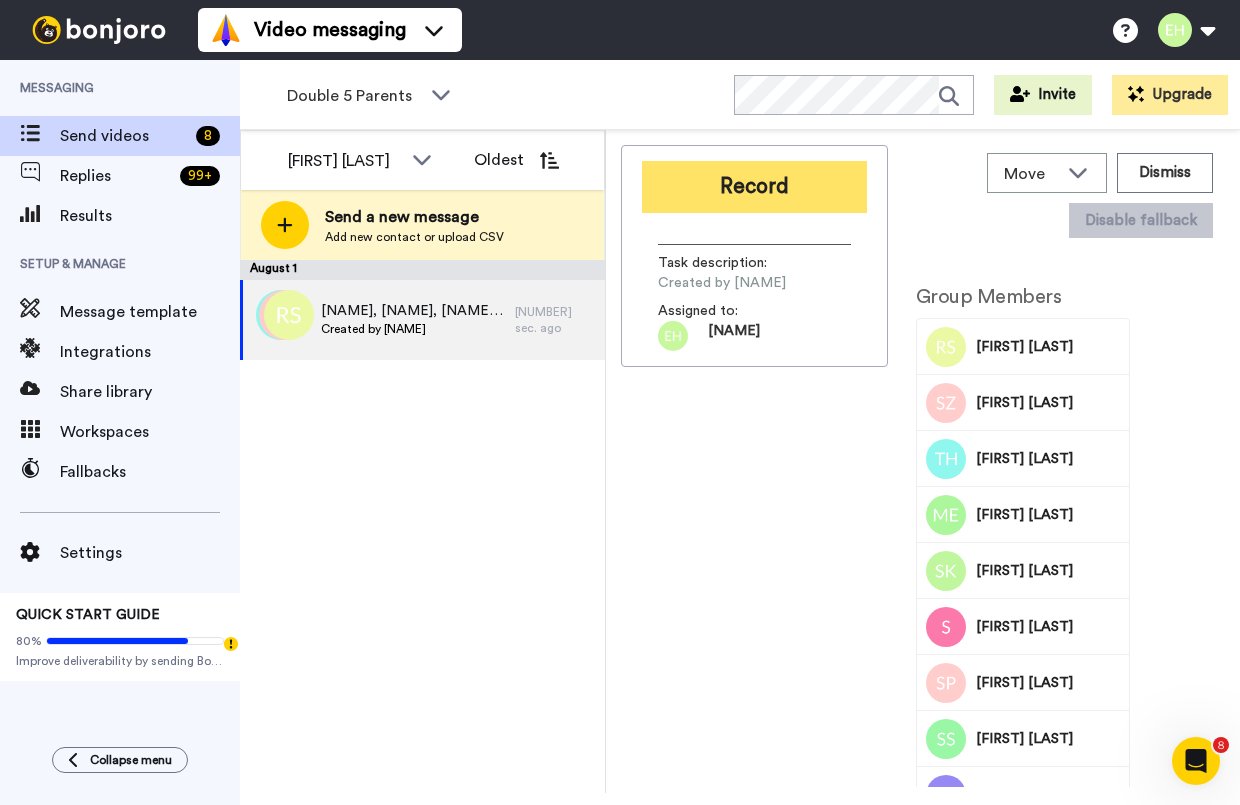 click on "Record" at bounding box center [754, 187] 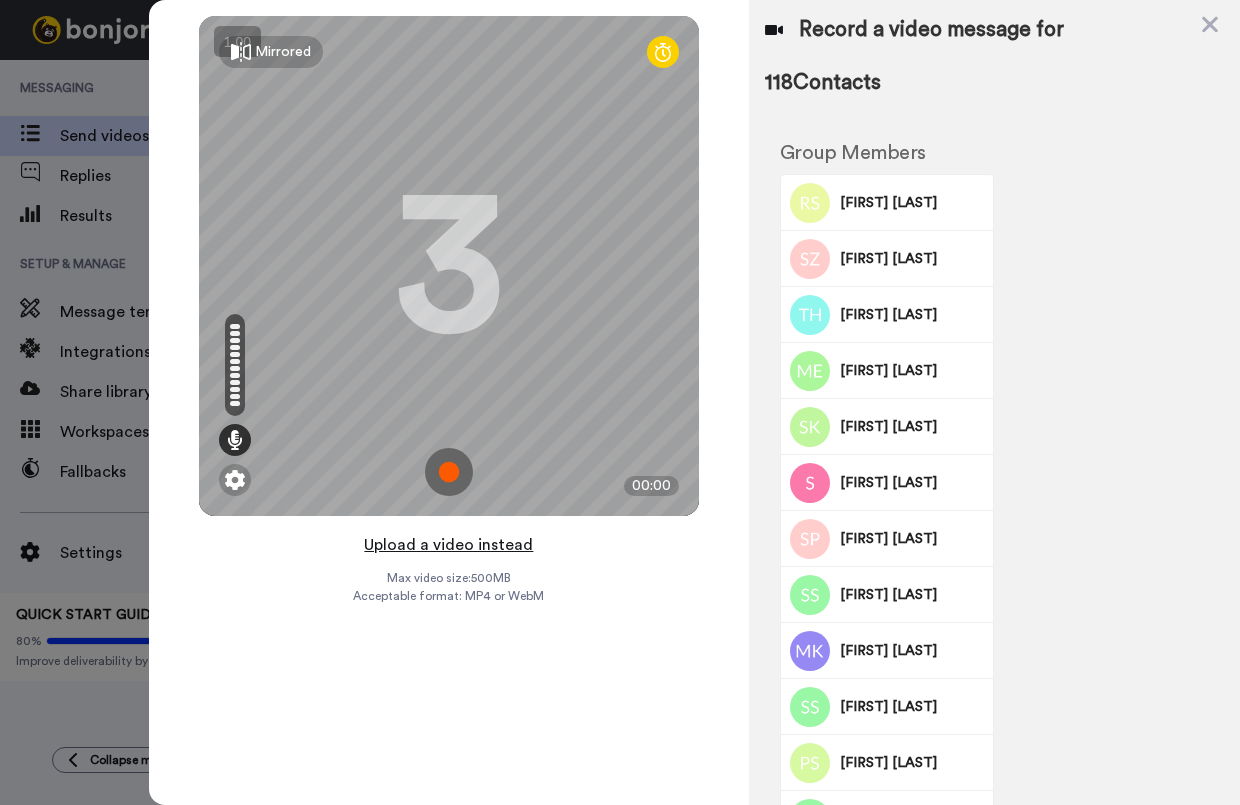 click on "Upload a video instead" at bounding box center [448, 545] 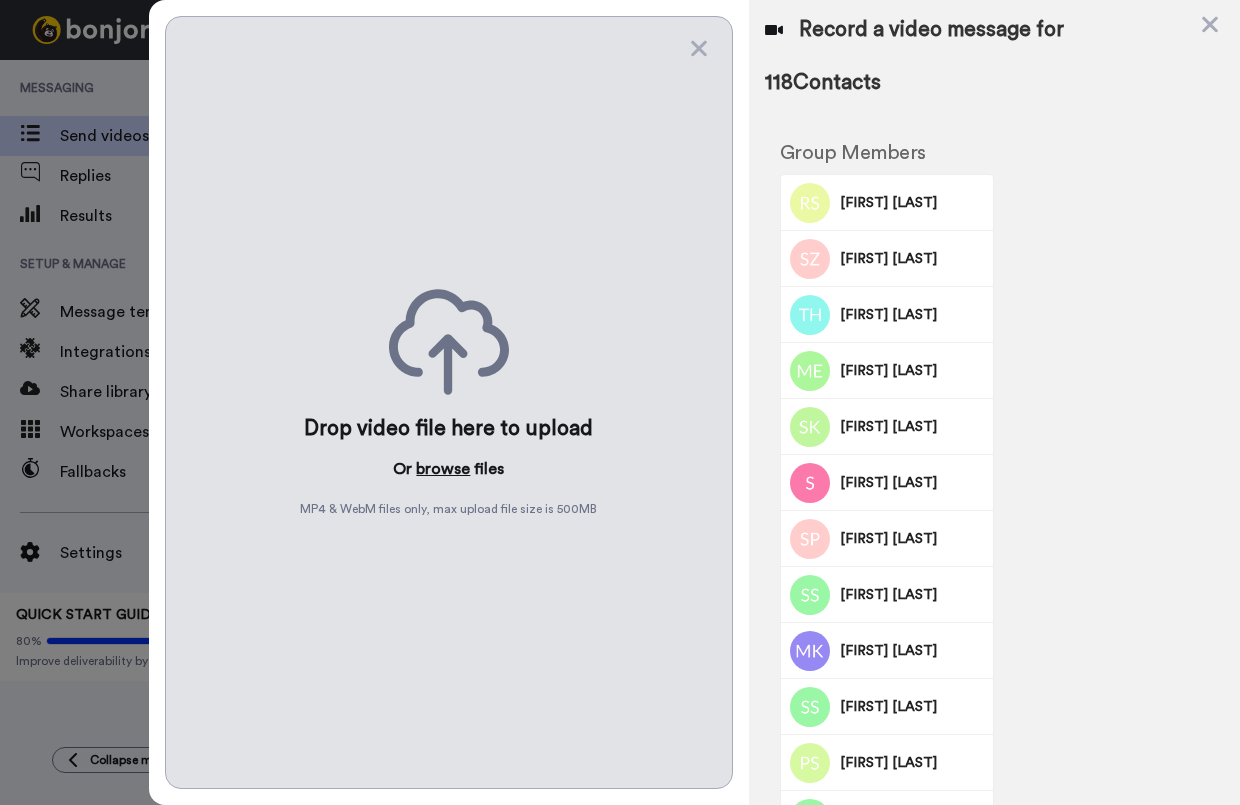click on "browse" at bounding box center (443, 469) 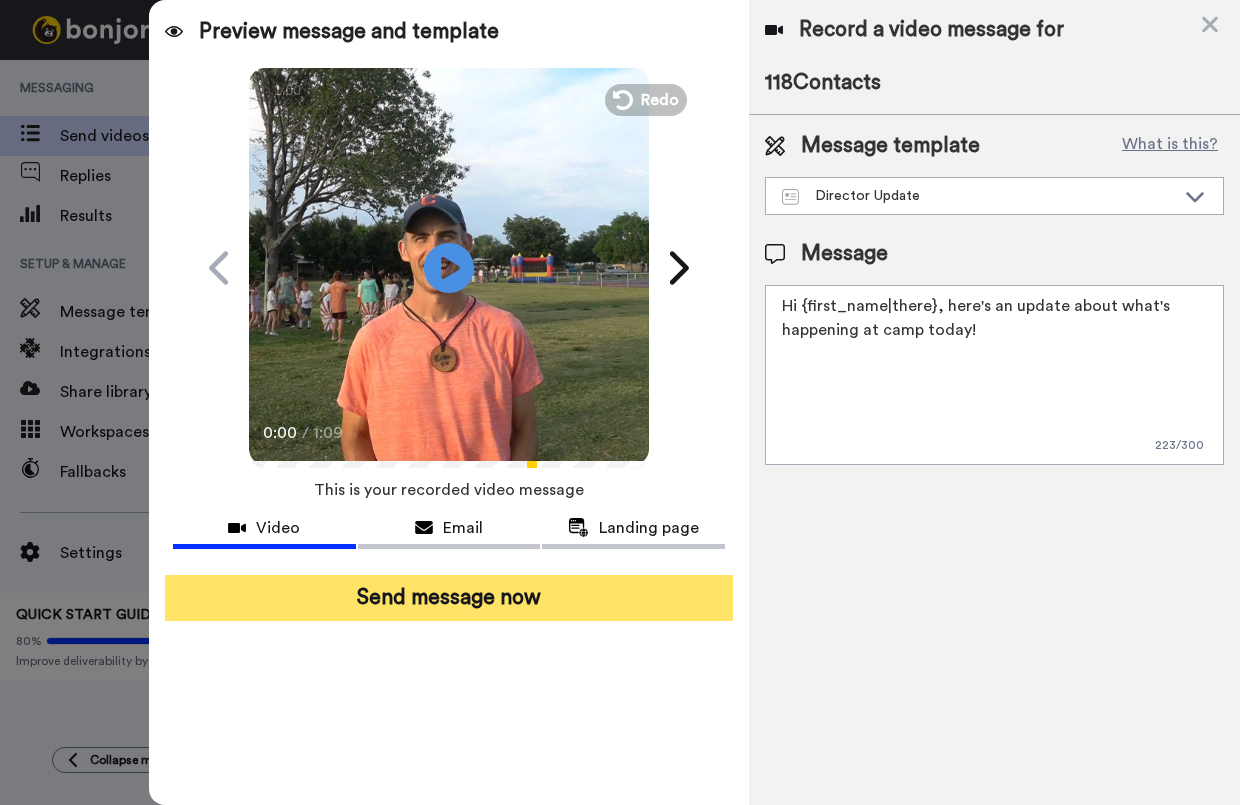 click on "Send message now" at bounding box center (449, 598) 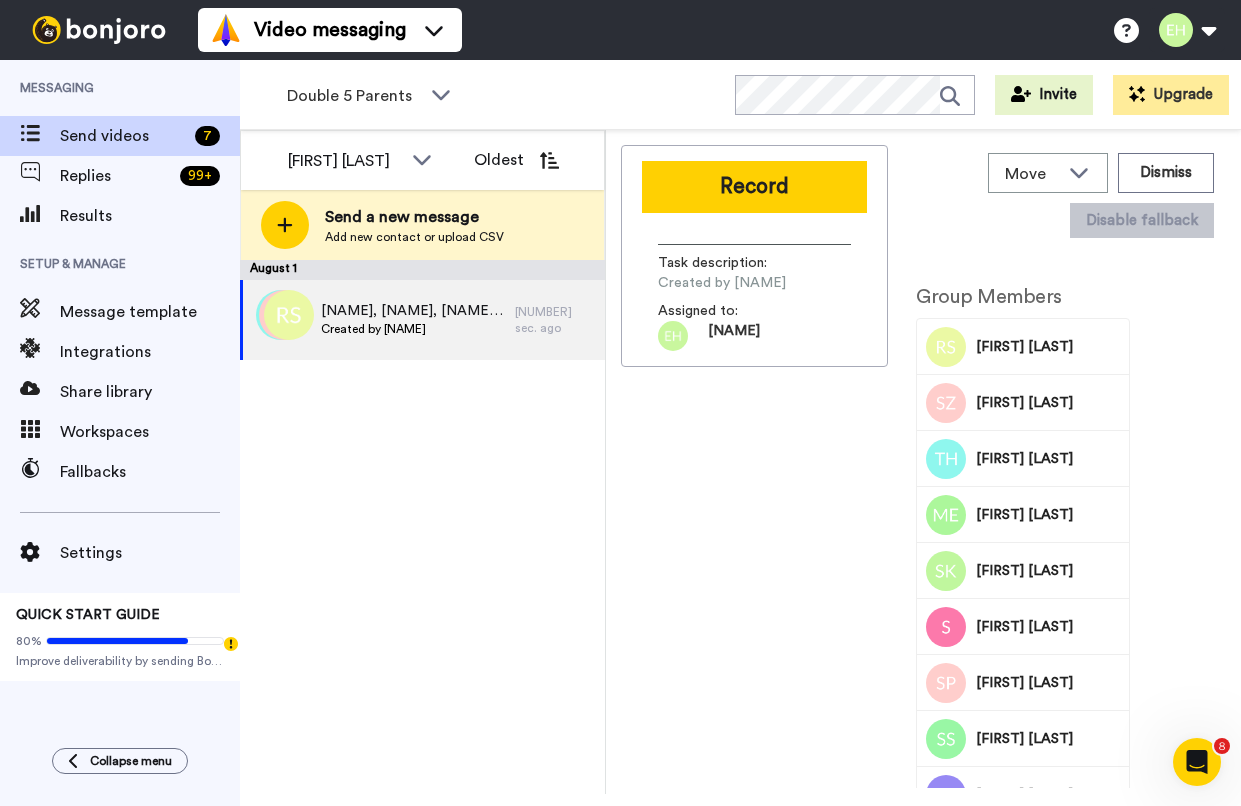 scroll, scrollTop: 0, scrollLeft: 0, axis: both 